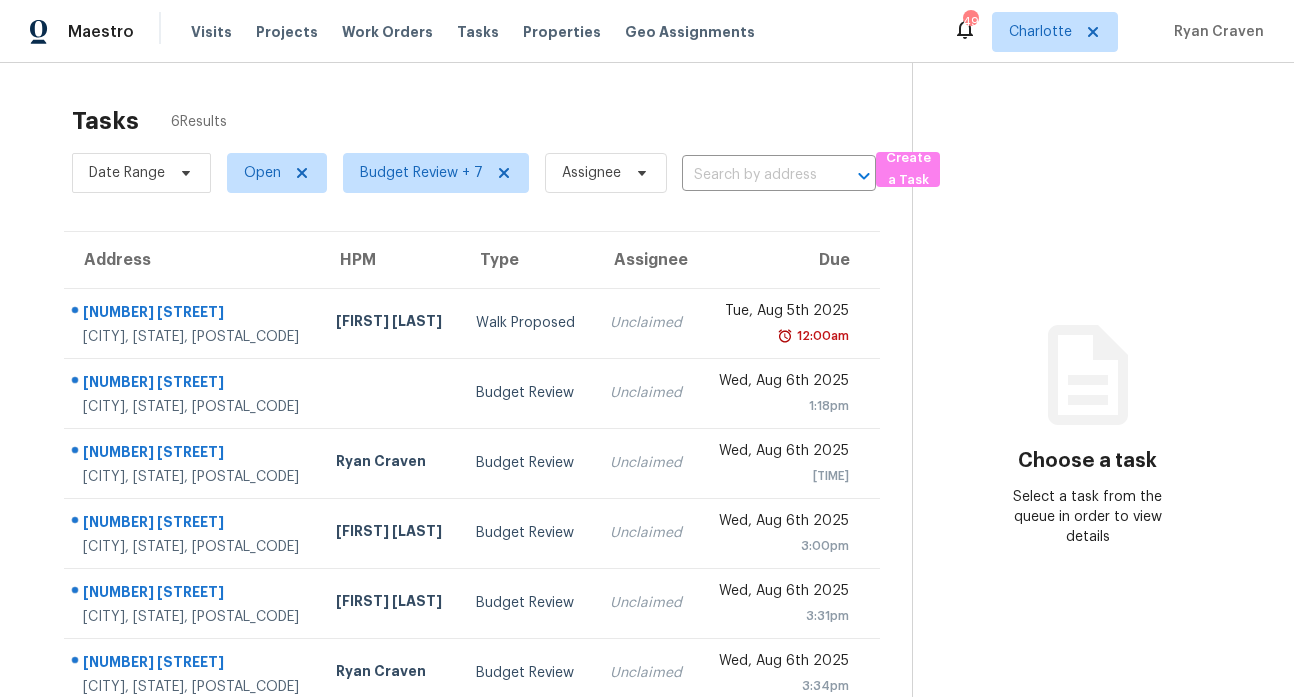 scroll, scrollTop: 0, scrollLeft: 0, axis: both 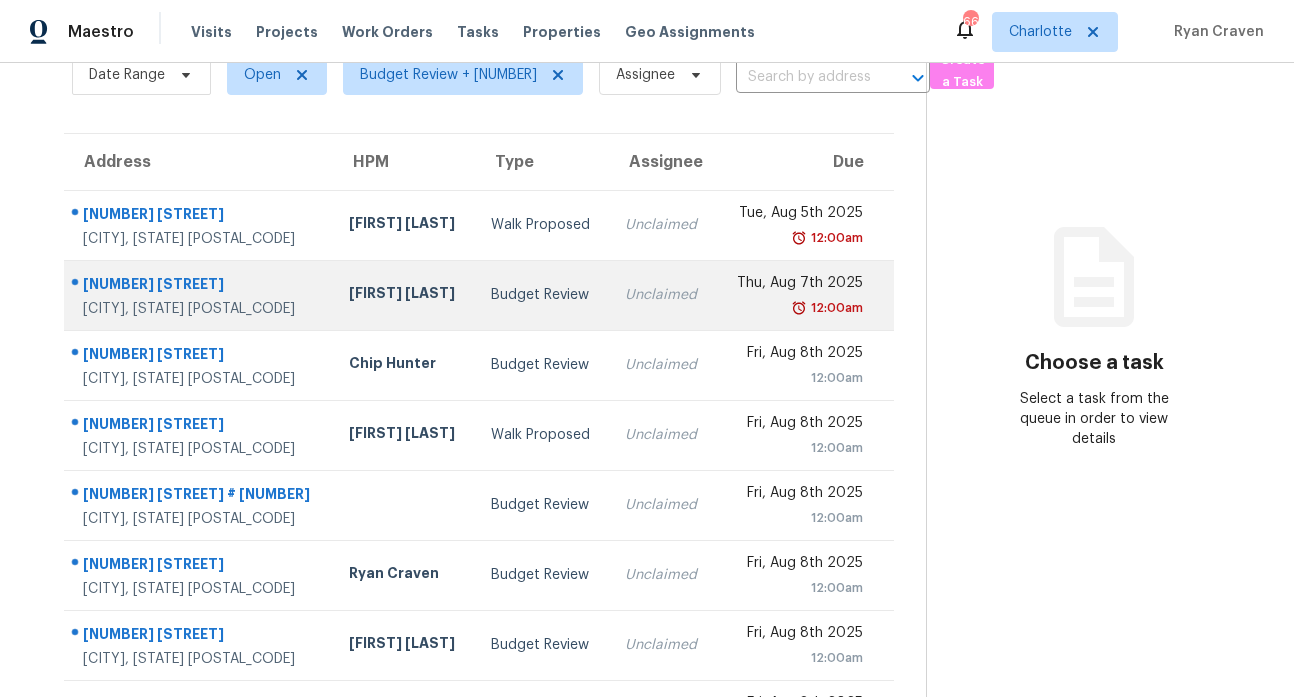 click on "[NUMBER] [STREET]" at bounding box center (200, 286) 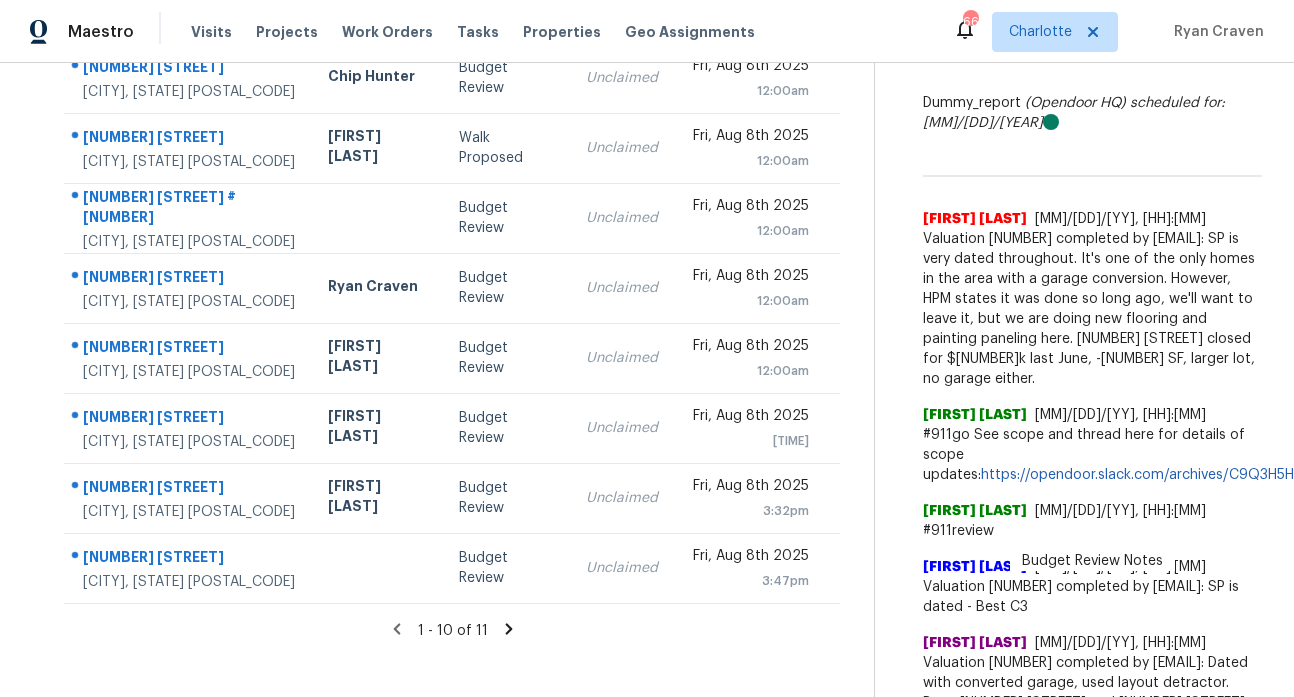 scroll, scrollTop: 0, scrollLeft: 0, axis: both 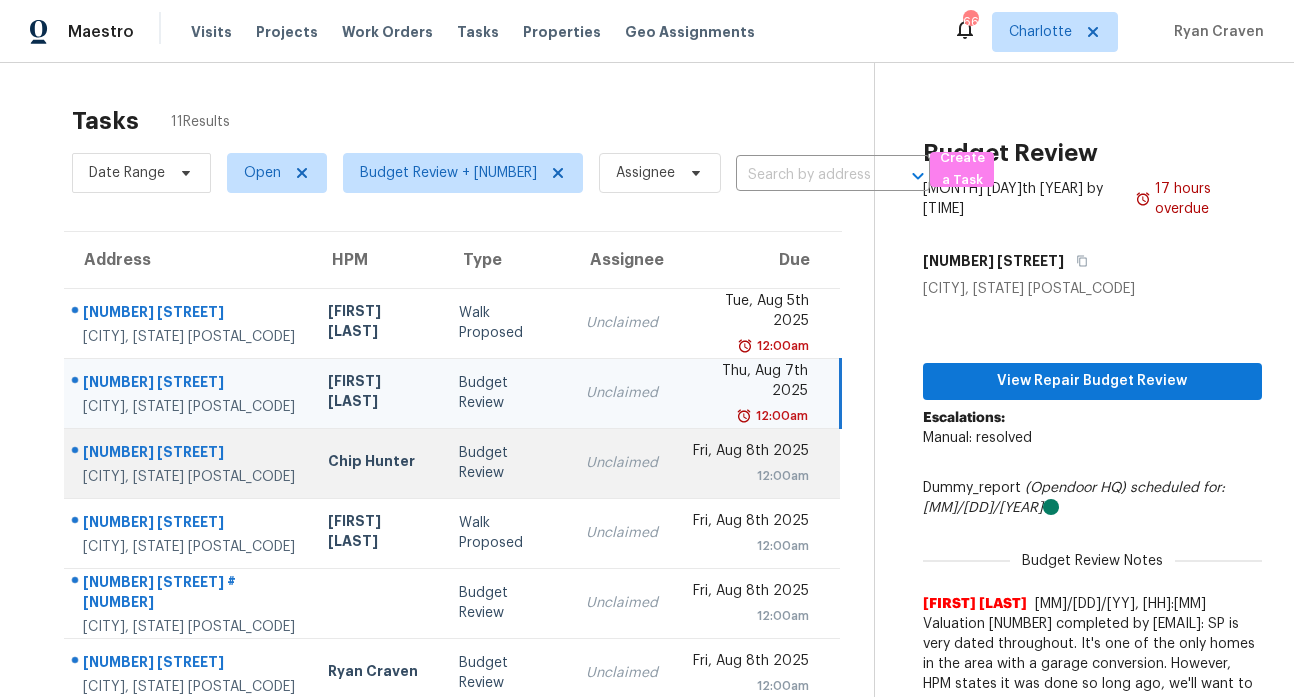 click on "[NUMBER] [STREET] [DIRECTION]" at bounding box center (189, 454) 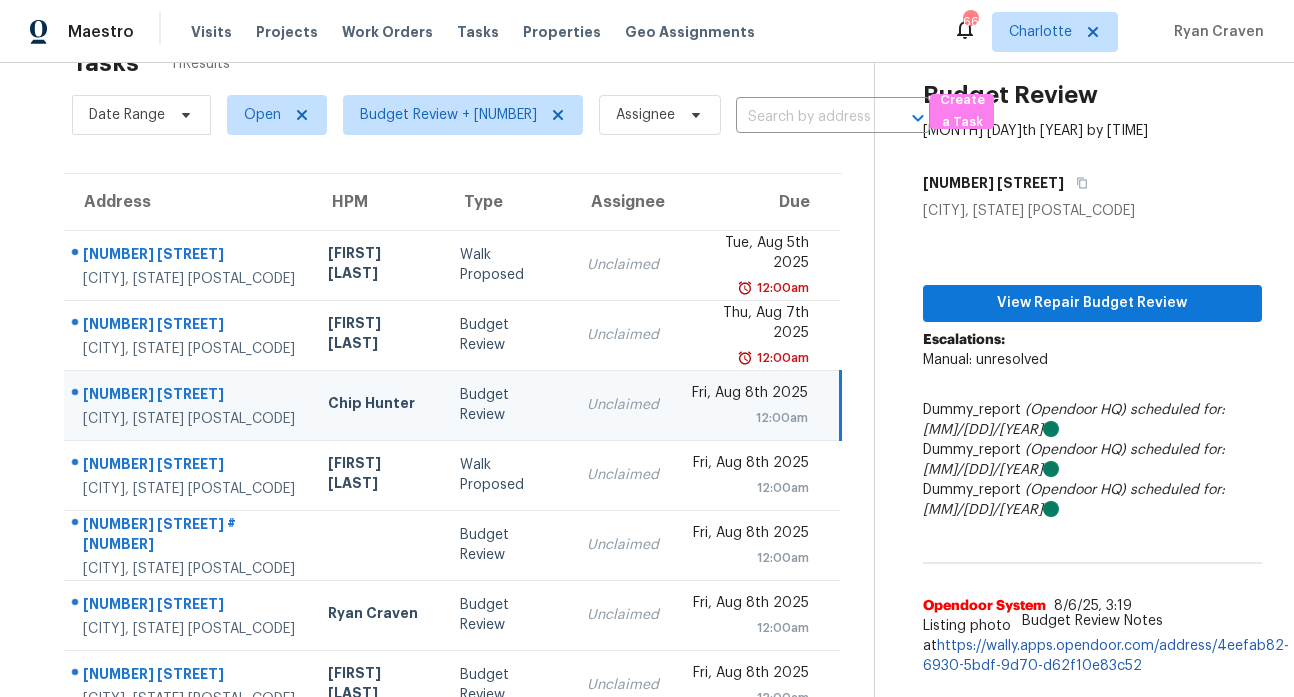 scroll, scrollTop: 91, scrollLeft: 0, axis: vertical 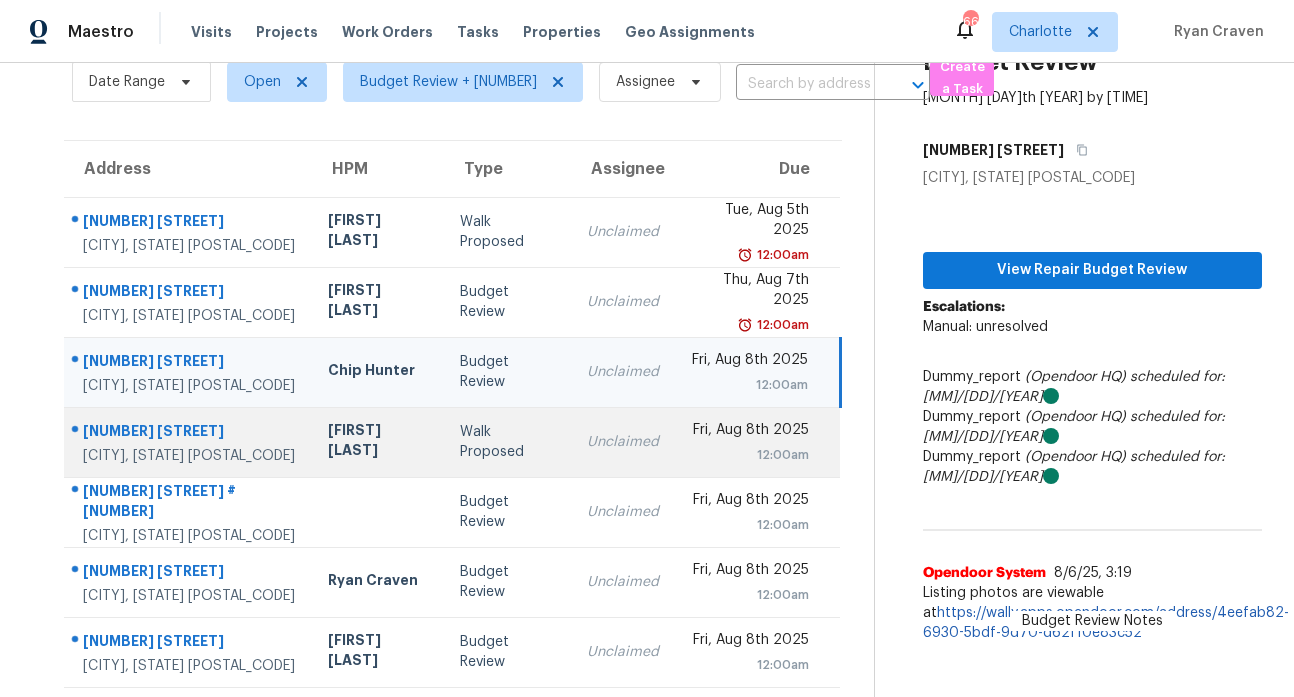 click on "[NUMBER] [STREET]" at bounding box center [189, 433] 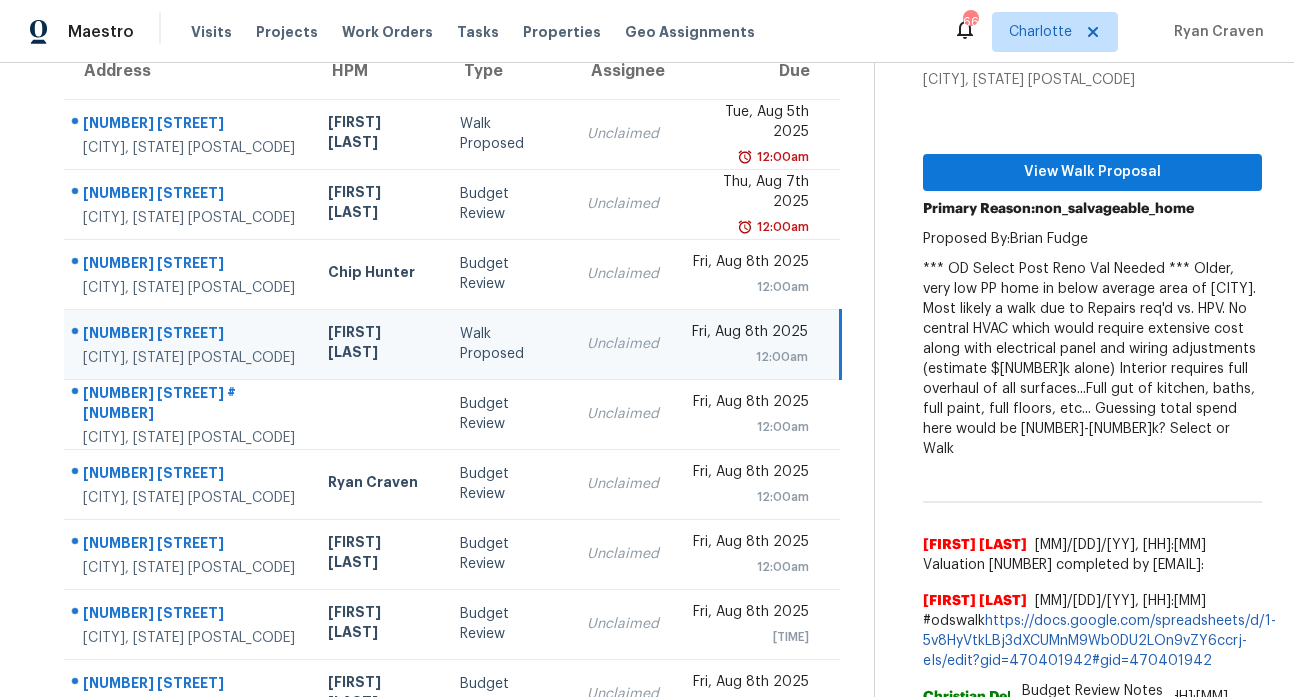 scroll, scrollTop: 191, scrollLeft: 0, axis: vertical 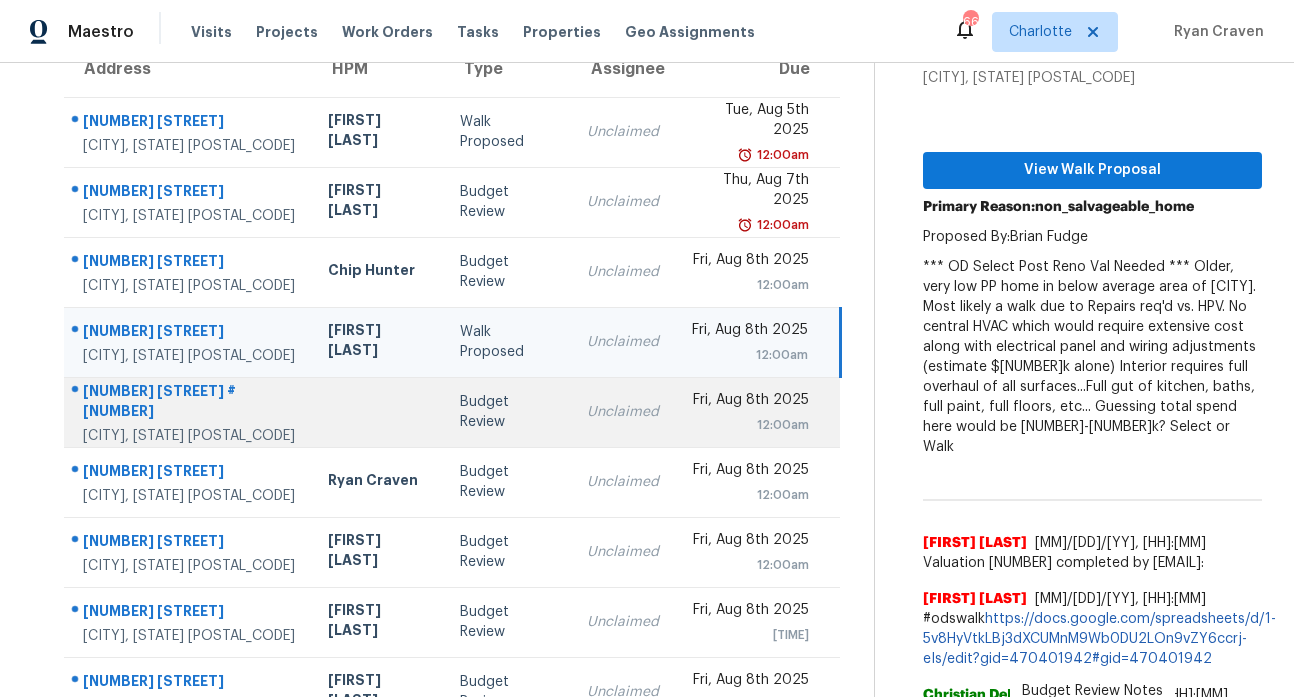 click on "2615 Brentwood Pl # 6" at bounding box center [189, 403] 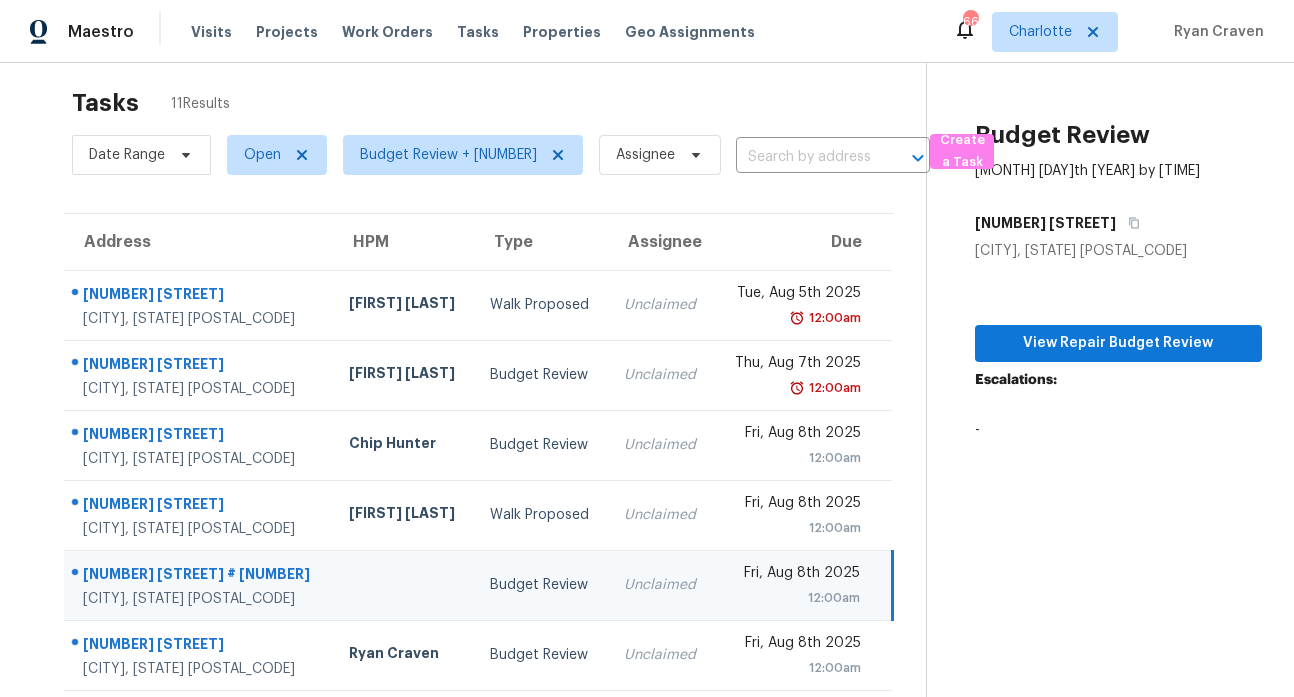 scroll, scrollTop: 19, scrollLeft: 0, axis: vertical 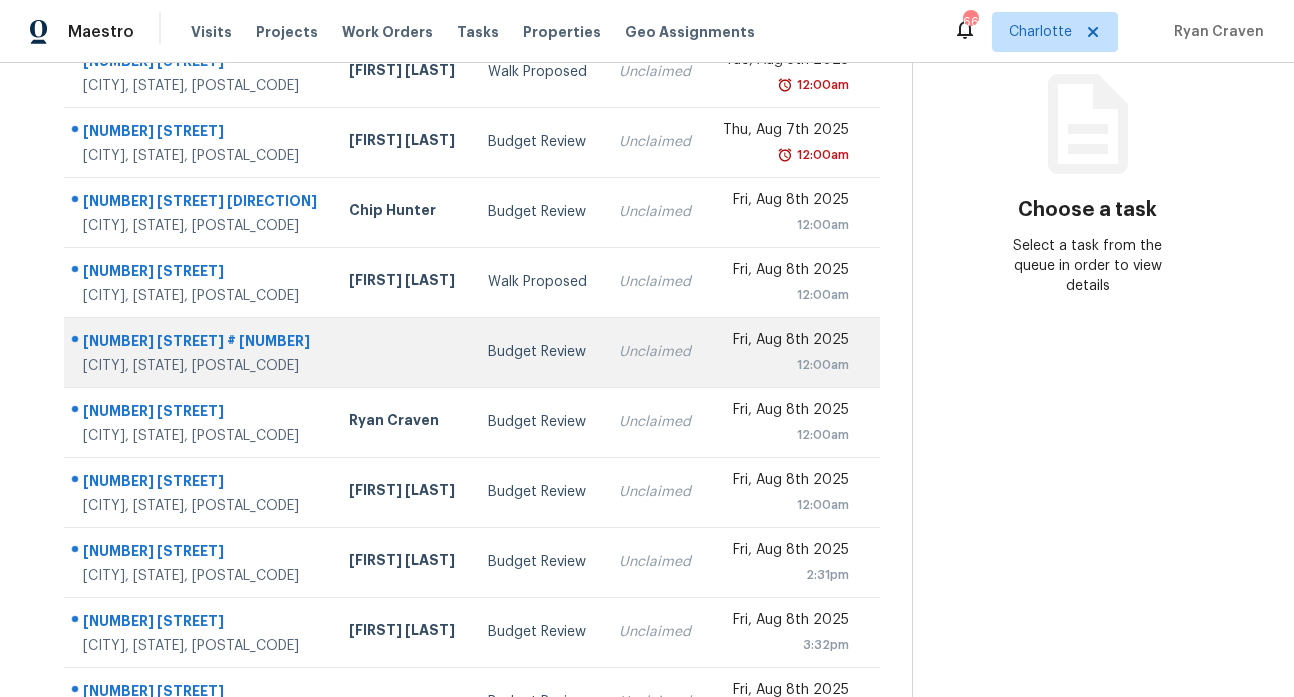 click on "[NUMBER] [STREET] # [NUMBER]" at bounding box center (200, 343) 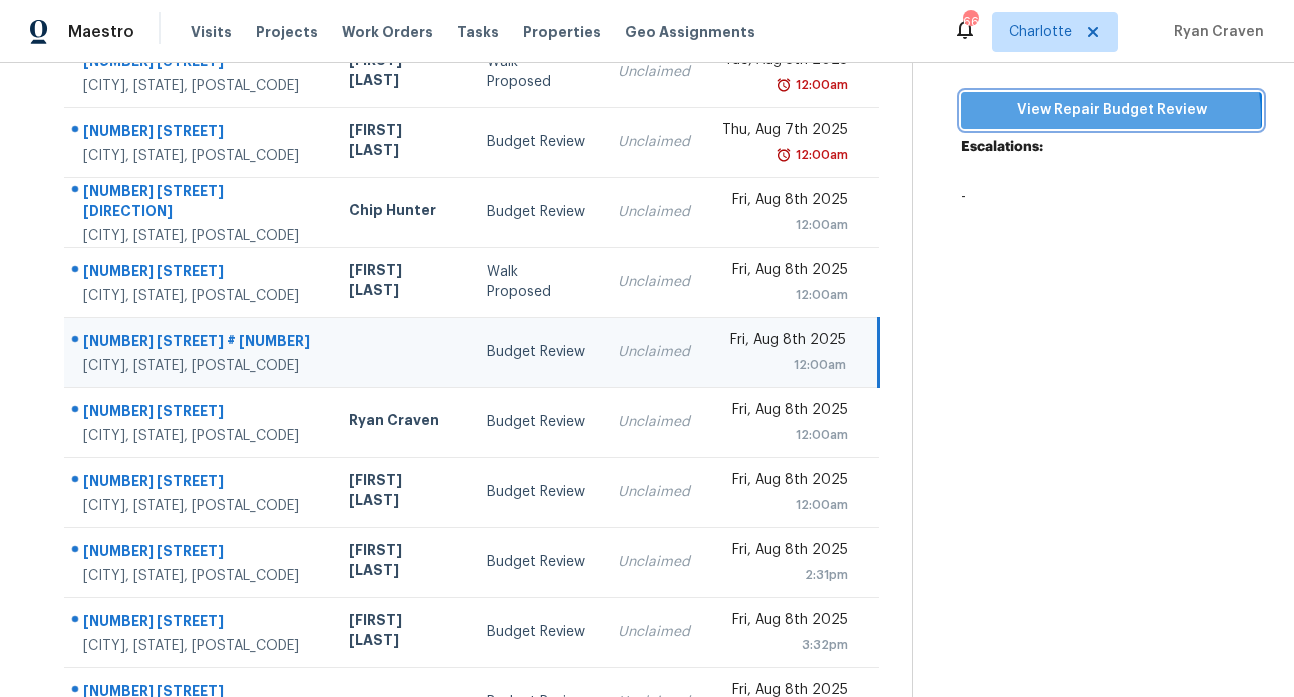 click on "View Repair Budget Review" at bounding box center [1111, 110] 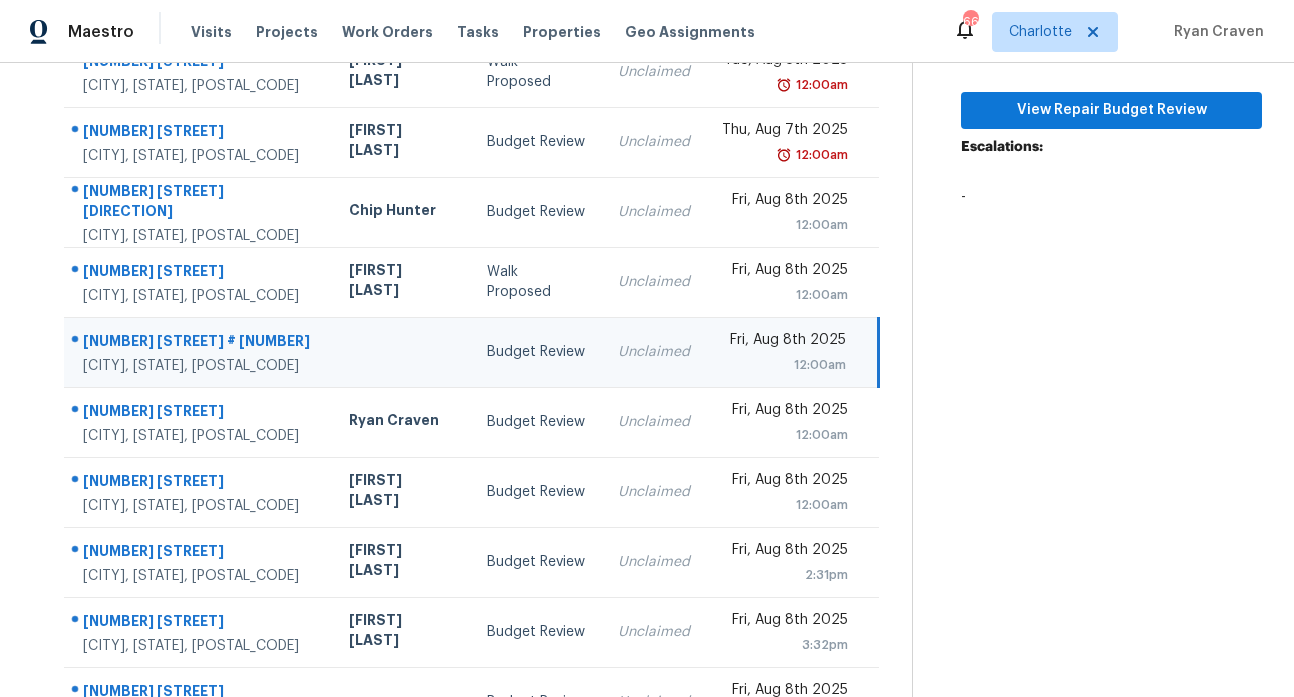 click on "Budget Review Aug 8th 2025 by 12:00am 2615 Brentwood Pl Charlotte, NC 28208 View Repair Budget Review Escalations:  -" at bounding box center [1087, 301] 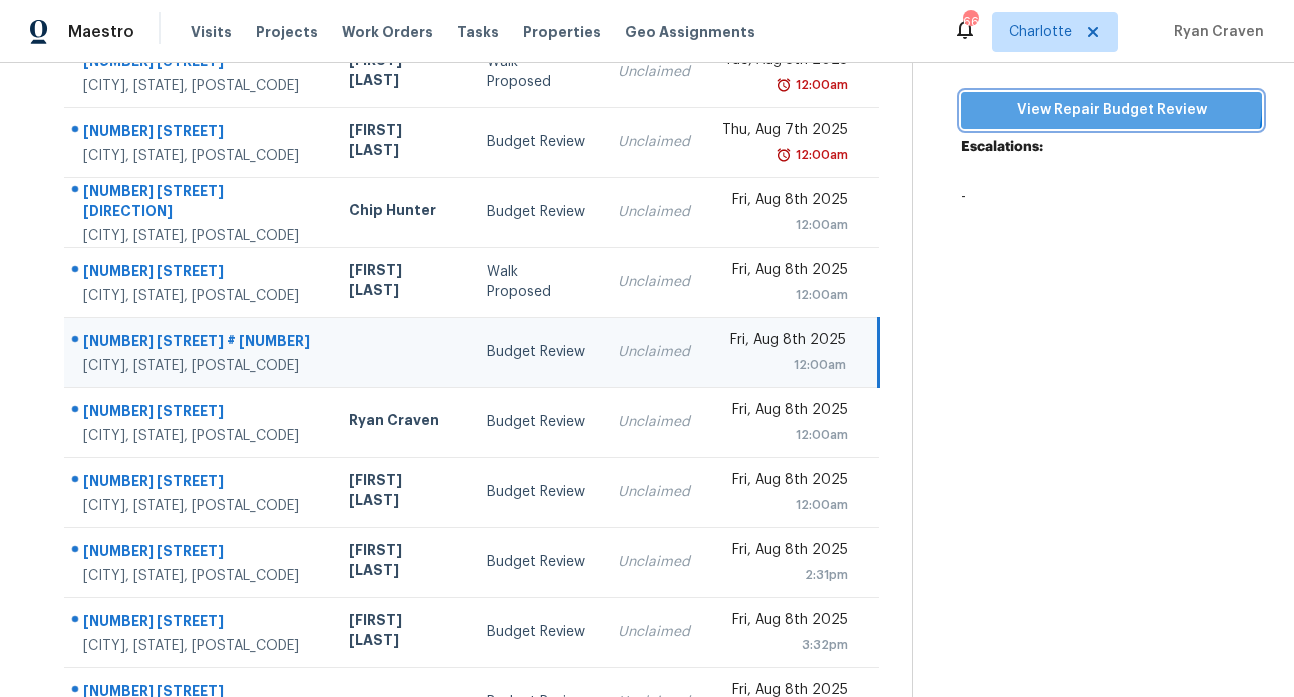 click on "View Repair Budget Review" at bounding box center [1111, 110] 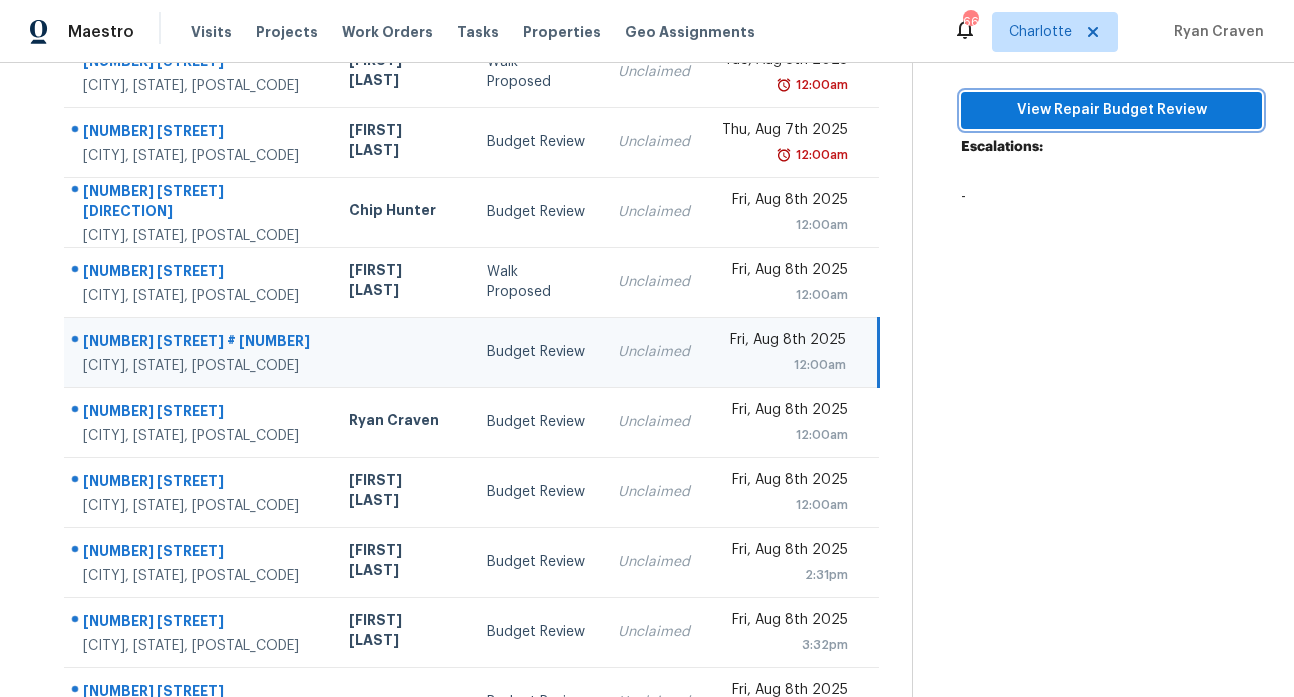 click on "View Repair Budget Review" at bounding box center [1111, 110] 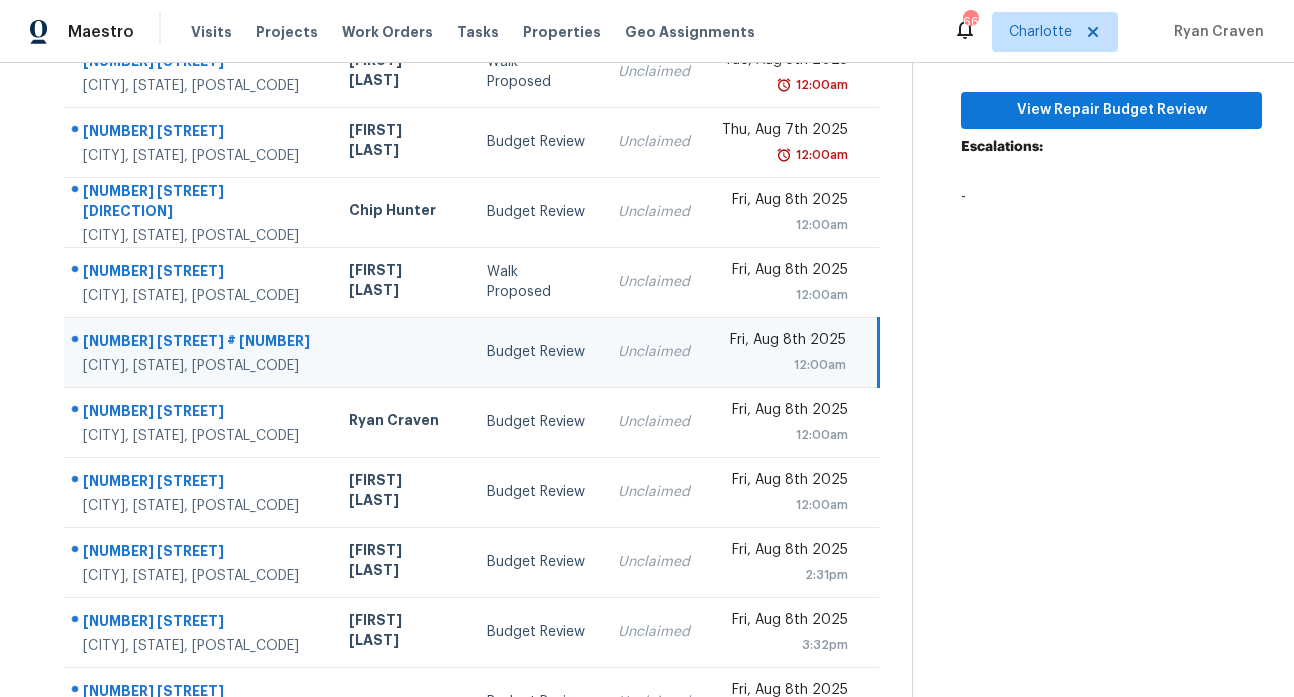 click on "Budget Review Aug 8th 2025 by 12:00am 2615 Brentwood Pl Charlotte, NC 28208 View Repair Budget Review Escalations:  -" at bounding box center [1087, 301] 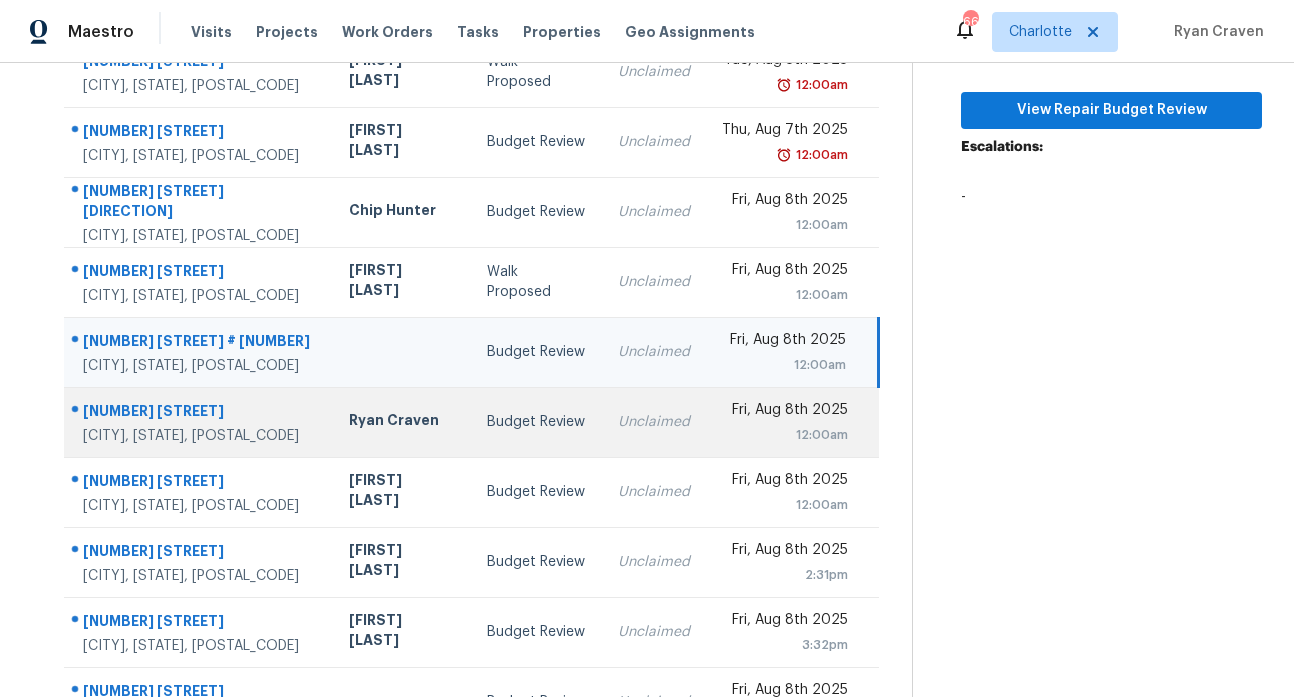 click on "13120 Arrington Heights Pl" at bounding box center [200, 413] 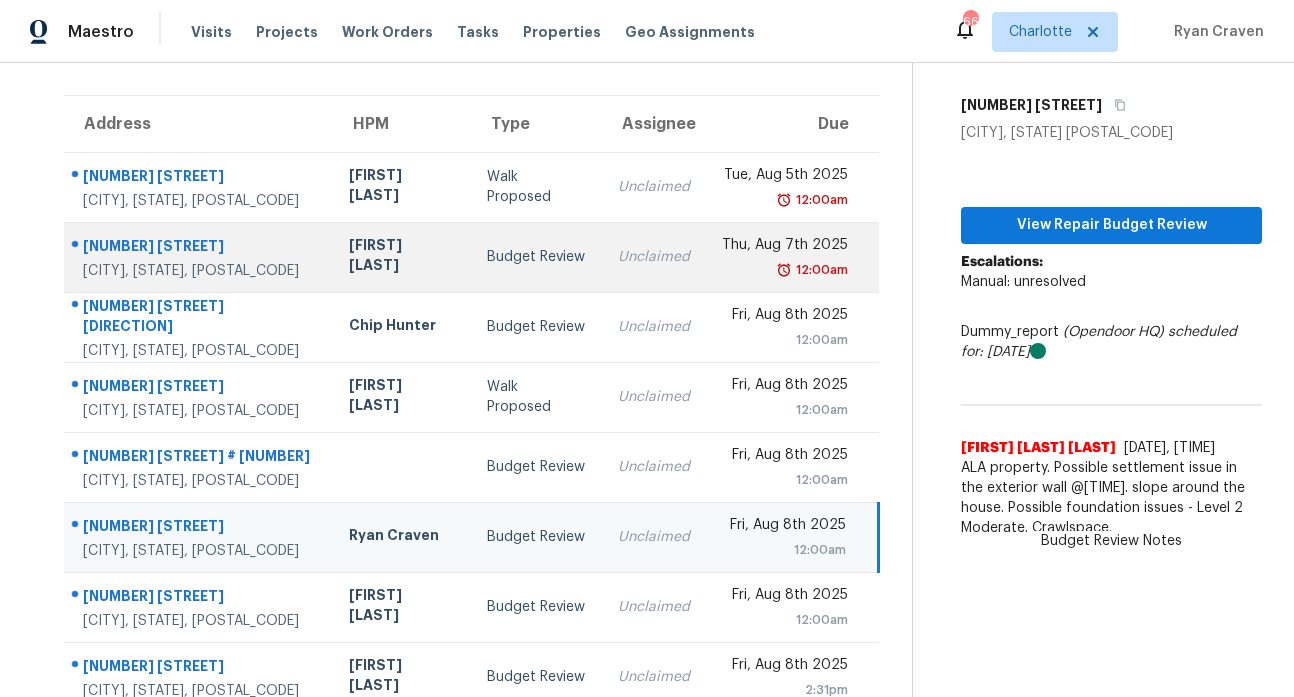 scroll, scrollTop: 137, scrollLeft: 0, axis: vertical 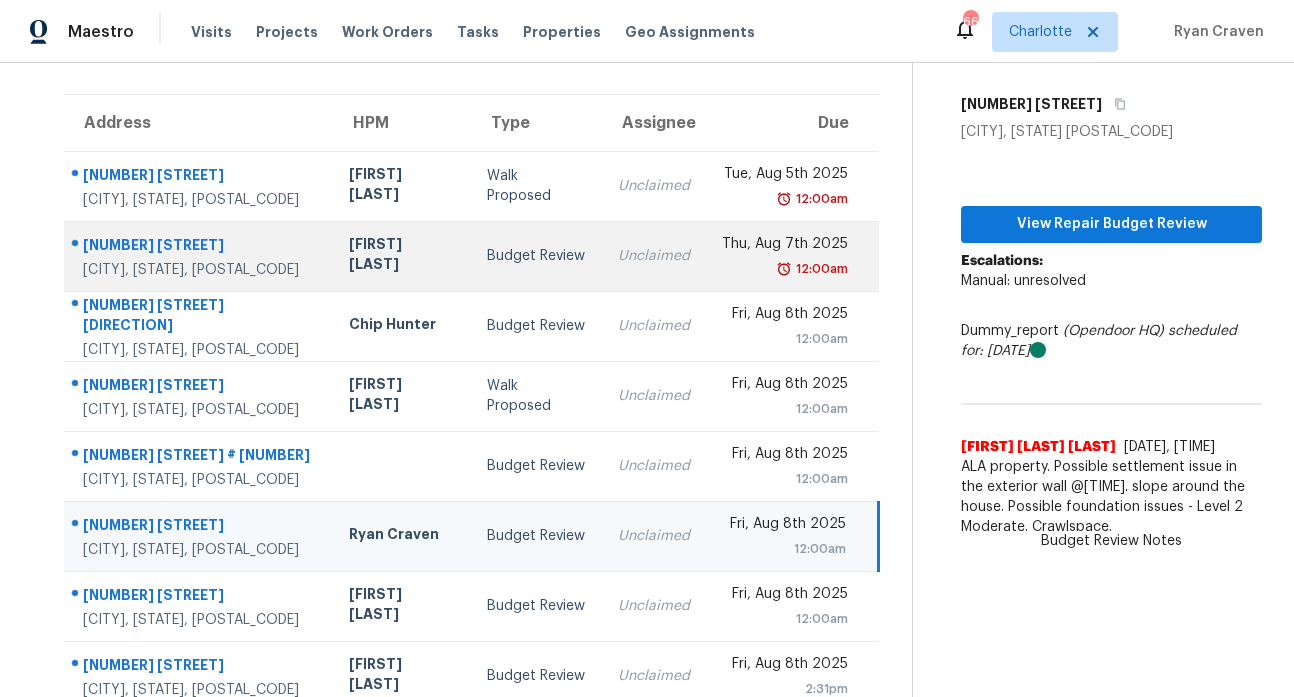 click on "[NUMBER] [STREET]" at bounding box center [200, 247] 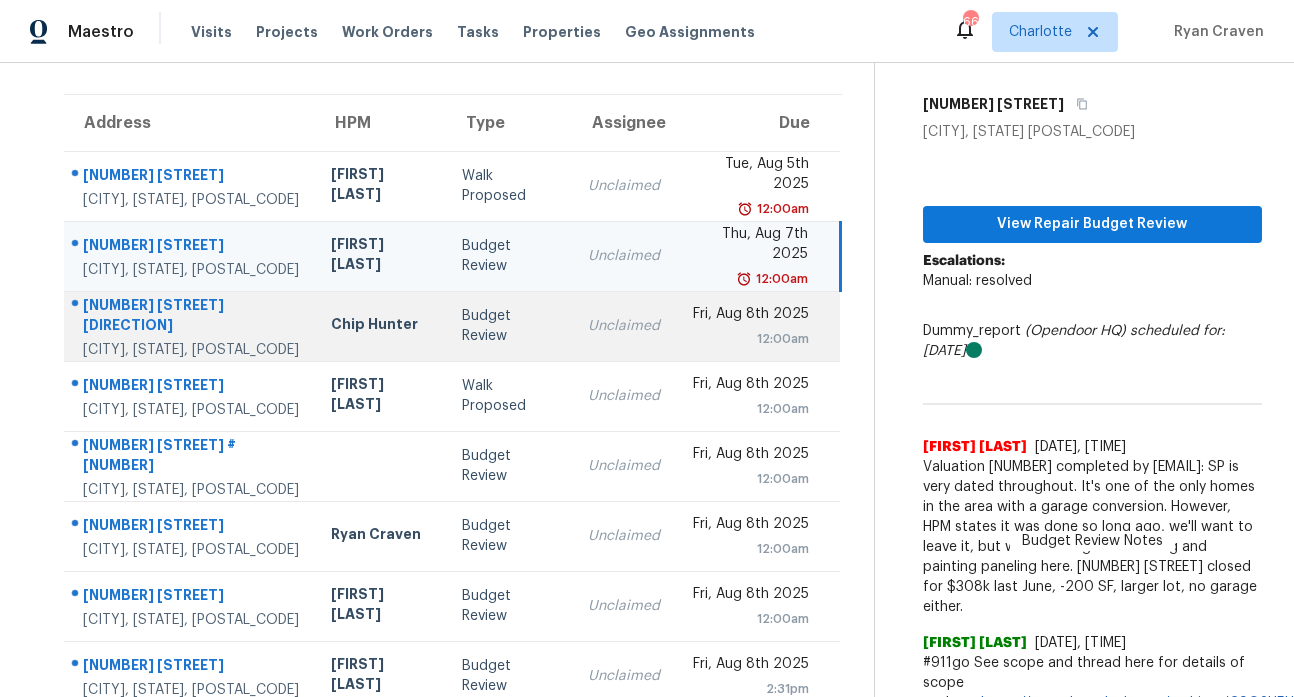 click on "[NUMBER] [STREET] [DIRECTION]" at bounding box center (191, 317) 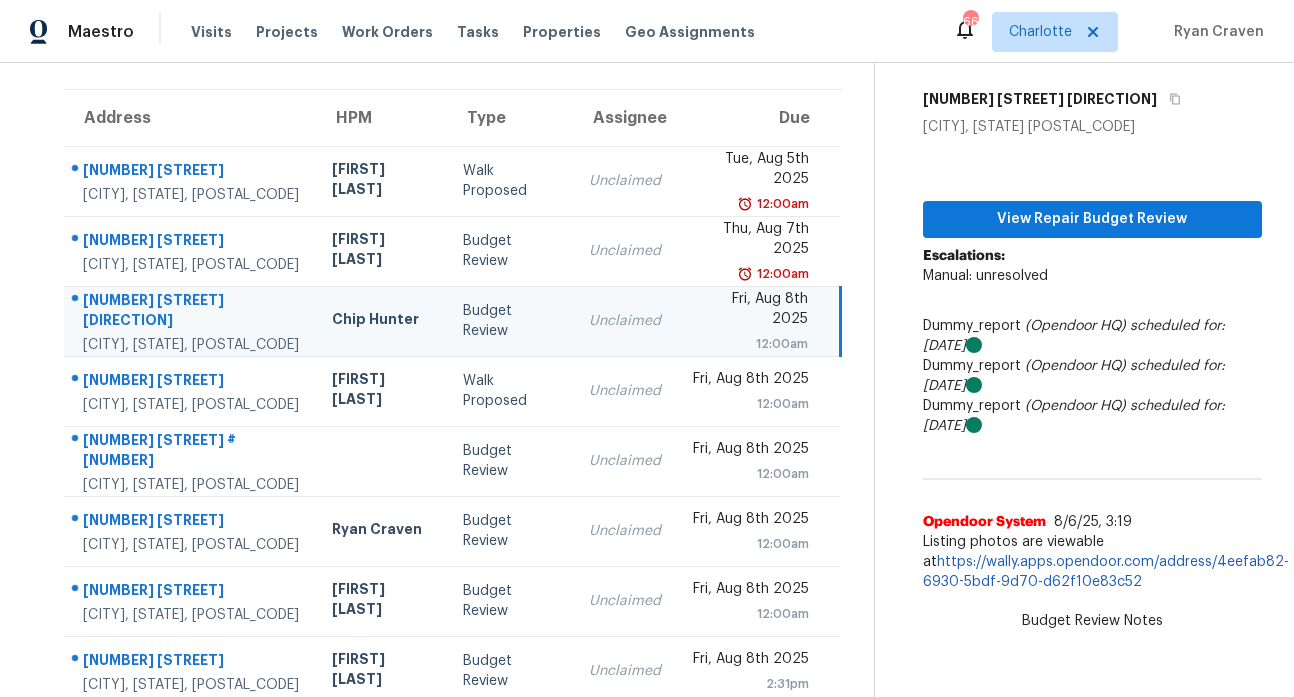 scroll, scrollTop: 143, scrollLeft: 0, axis: vertical 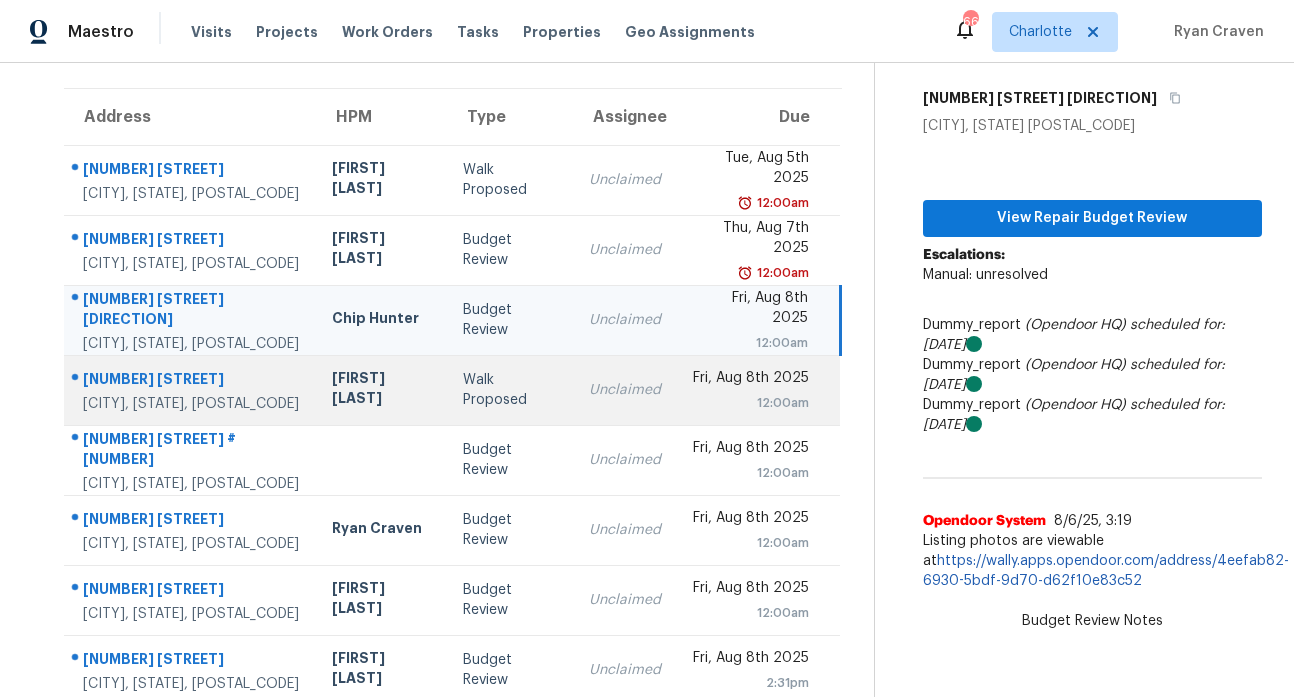 click on "[NUMBER] [STREET]" at bounding box center [191, 381] 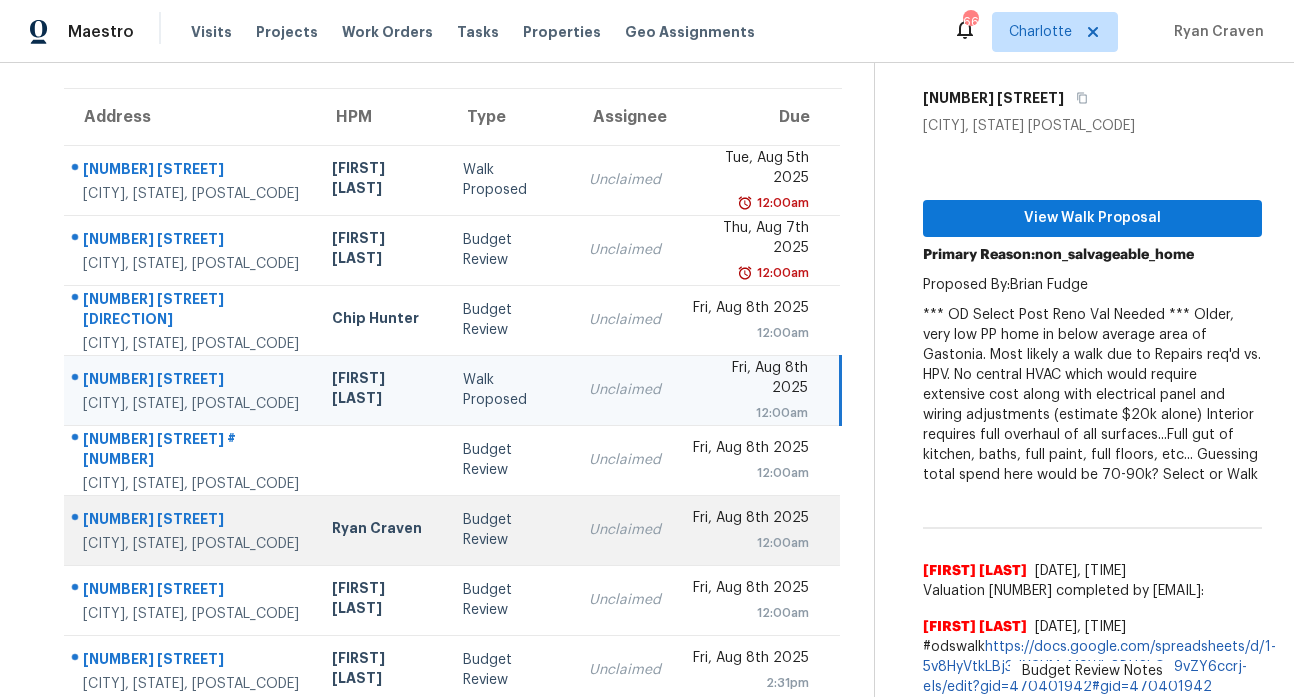 click on "13120 Arrington Heights Pl" at bounding box center (191, 521) 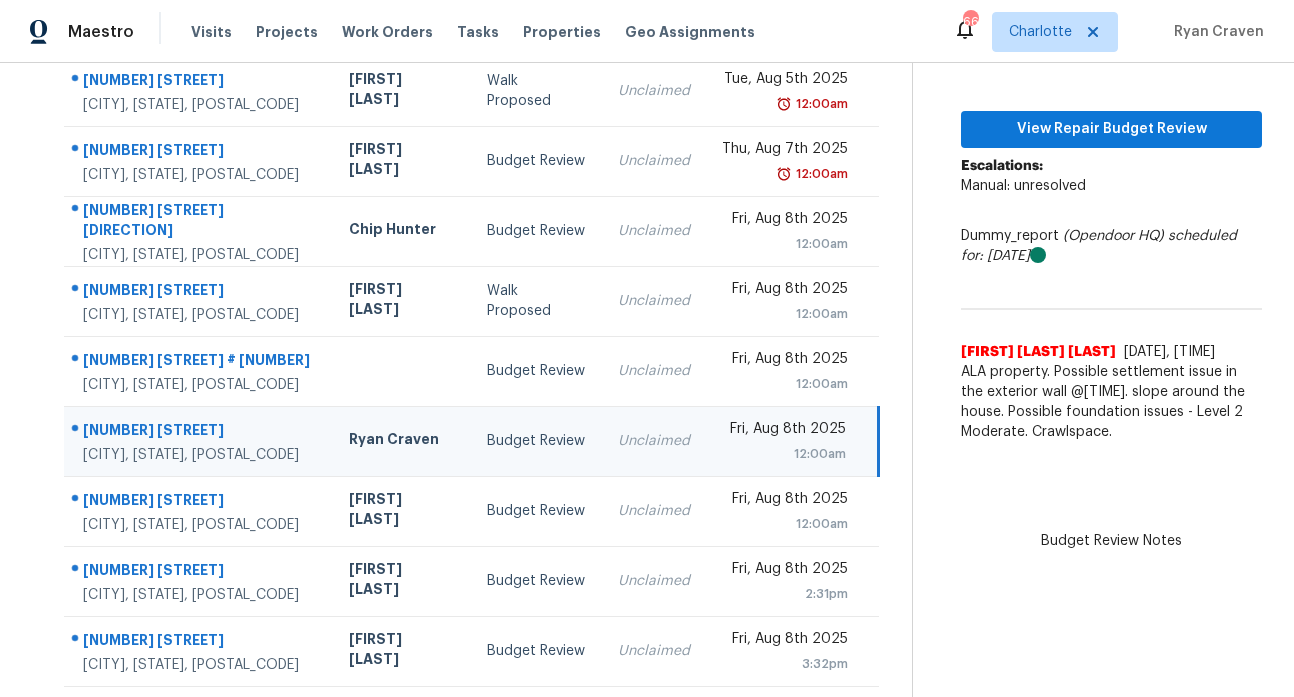 scroll, scrollTop: 183, scrollLeft: 0, axis: vertical 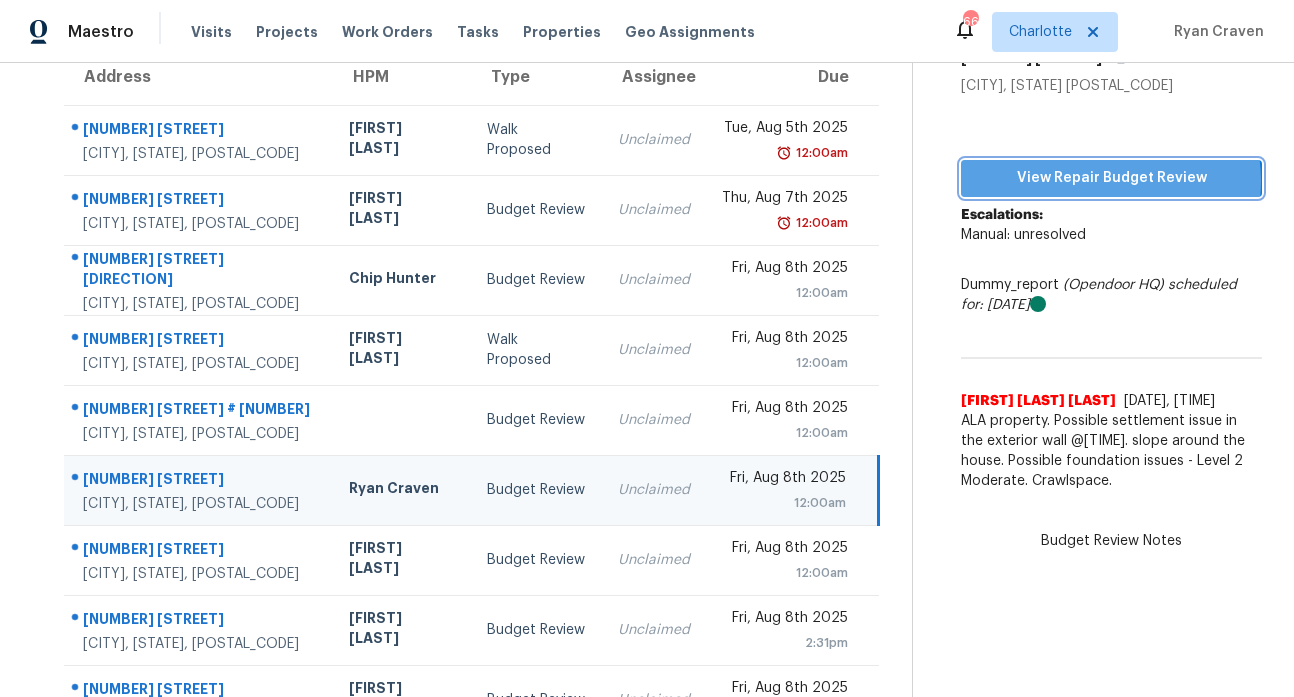 click on "View Repair Budget Review" at bounding box center [1111, 178] 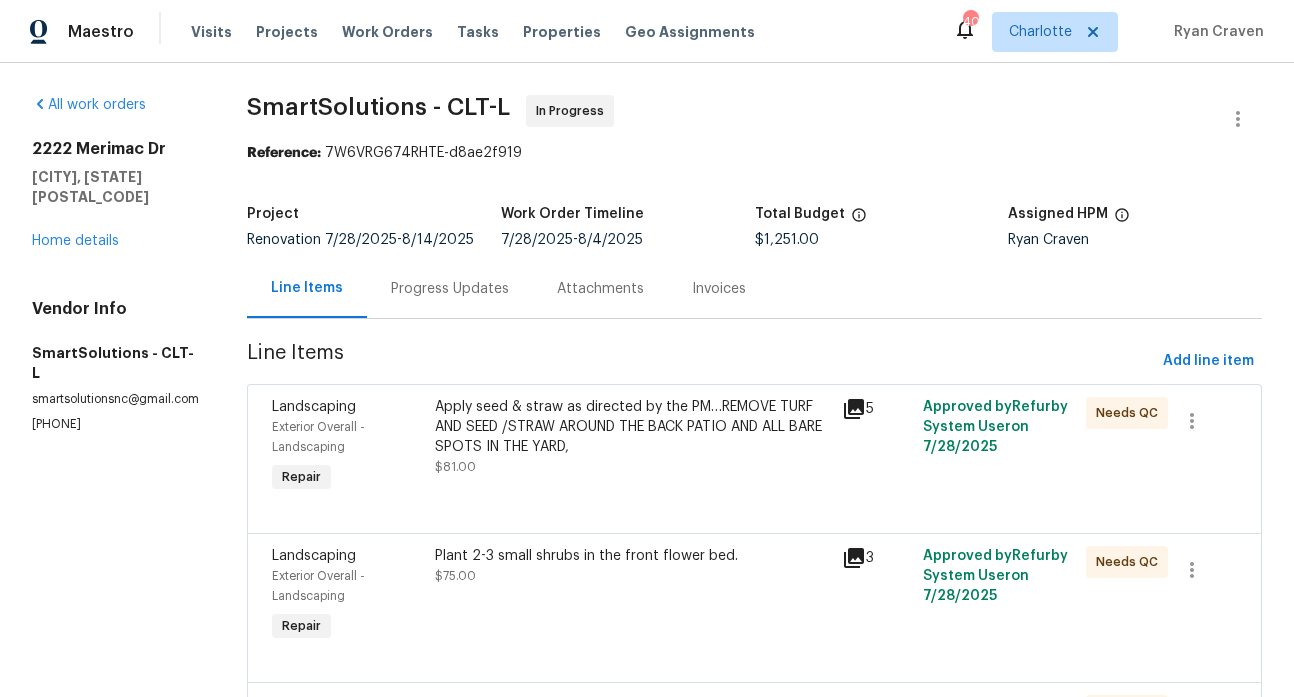 scroll, scrollTop: 0, scrollLeft: 0, axis: both 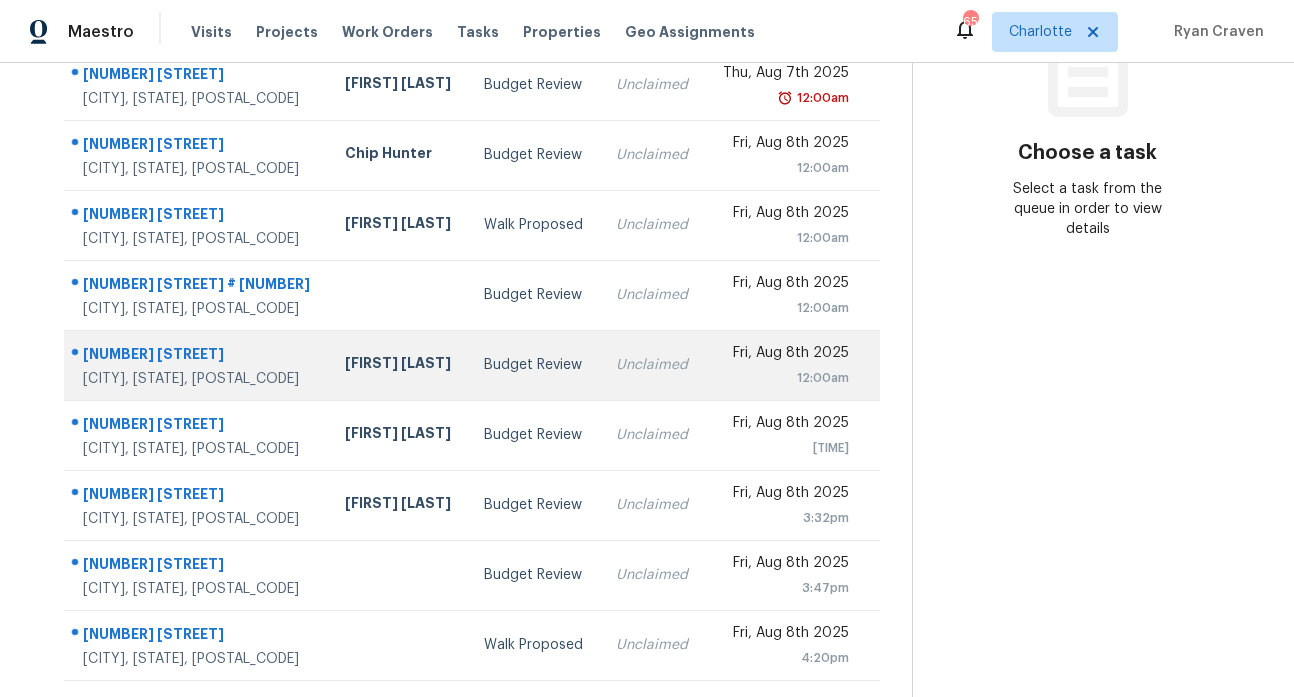 click on "[NUMBER] [STREET]" at bounding box center [198, 356] 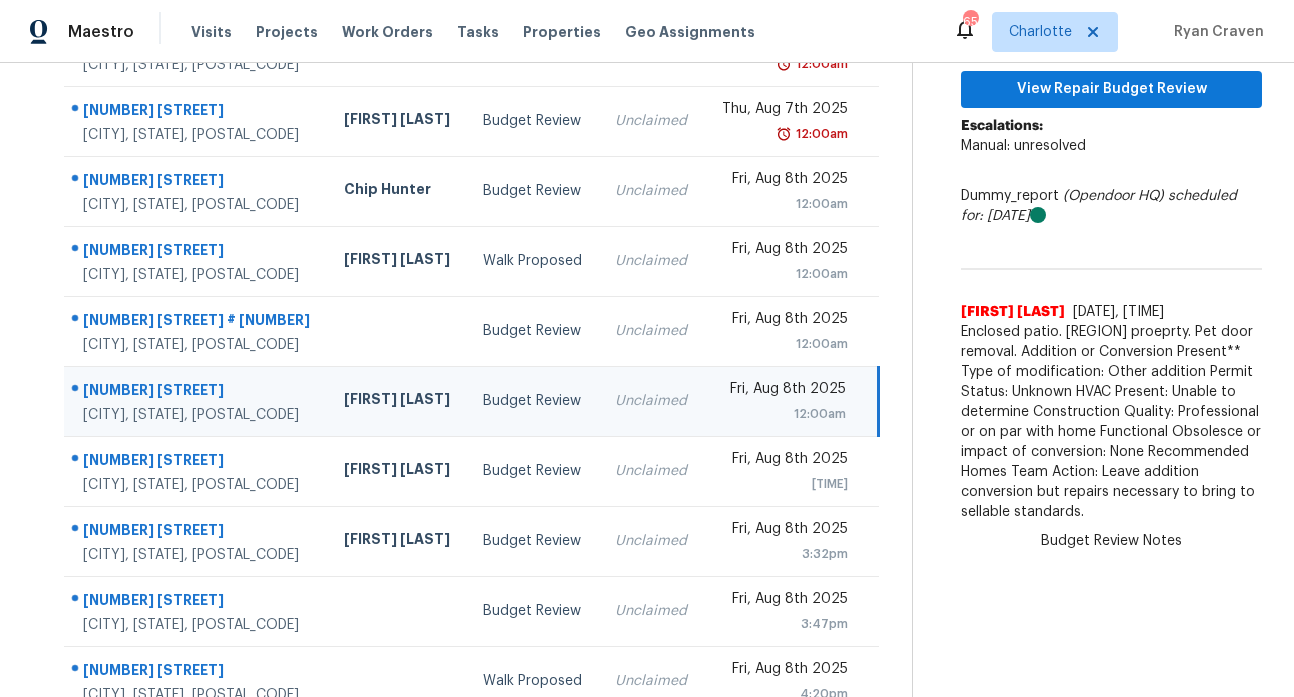 scroll, scrollTop: 163, scrollLeft: 0, axis: vertical 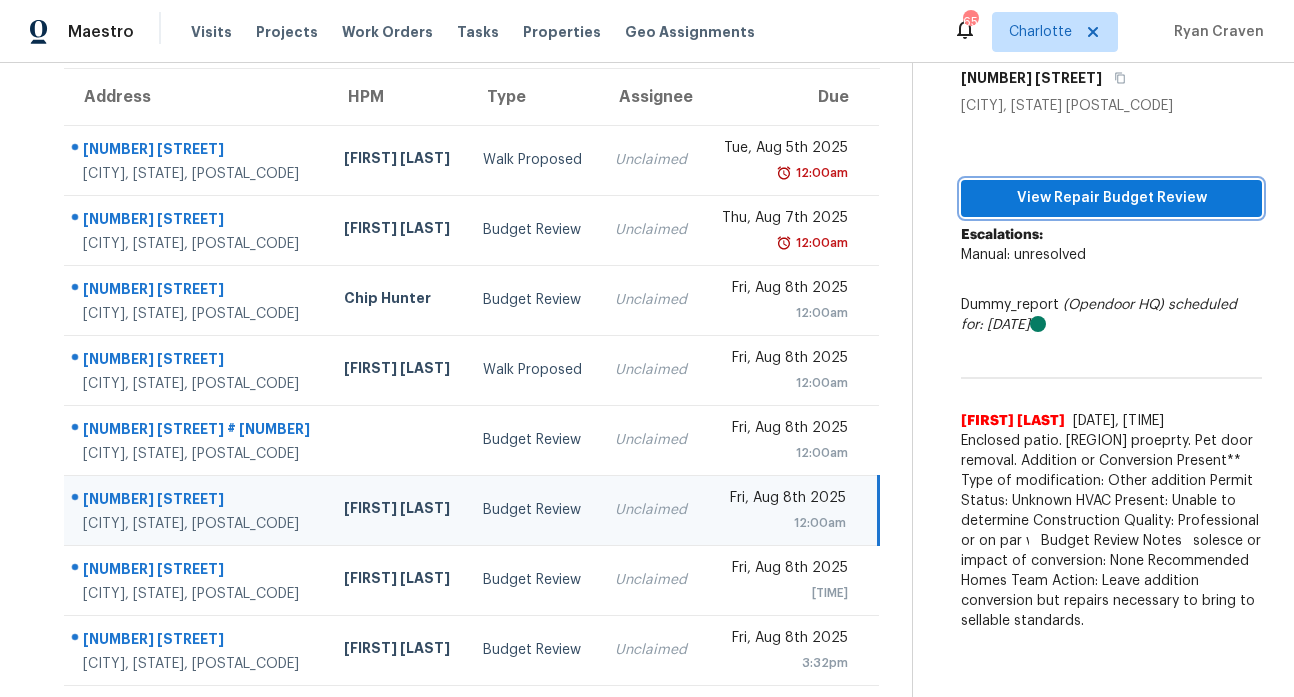 click on "View Repair Budget Review" at bounding box center [1111, 198] 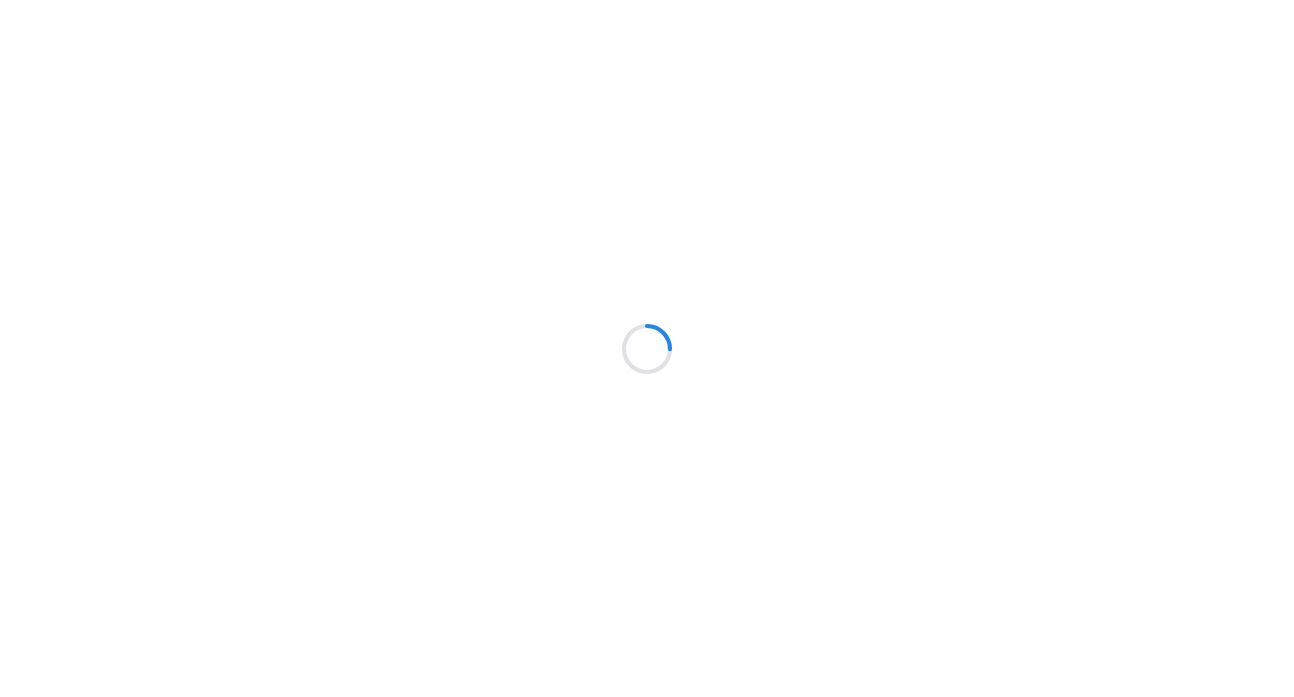 scroll, scrollTop: 0, scrollLeft: 0, axis: both 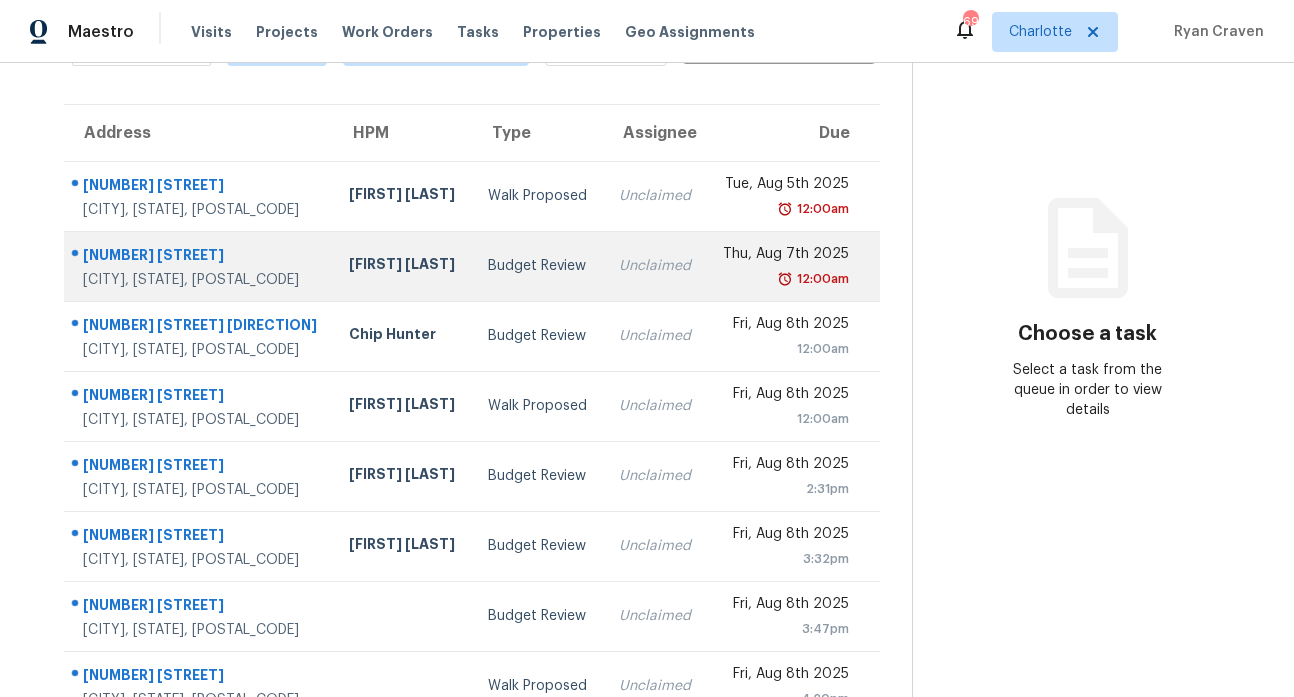 click on "[NUMBER] [STREET]" at bounding box center (200, 257) 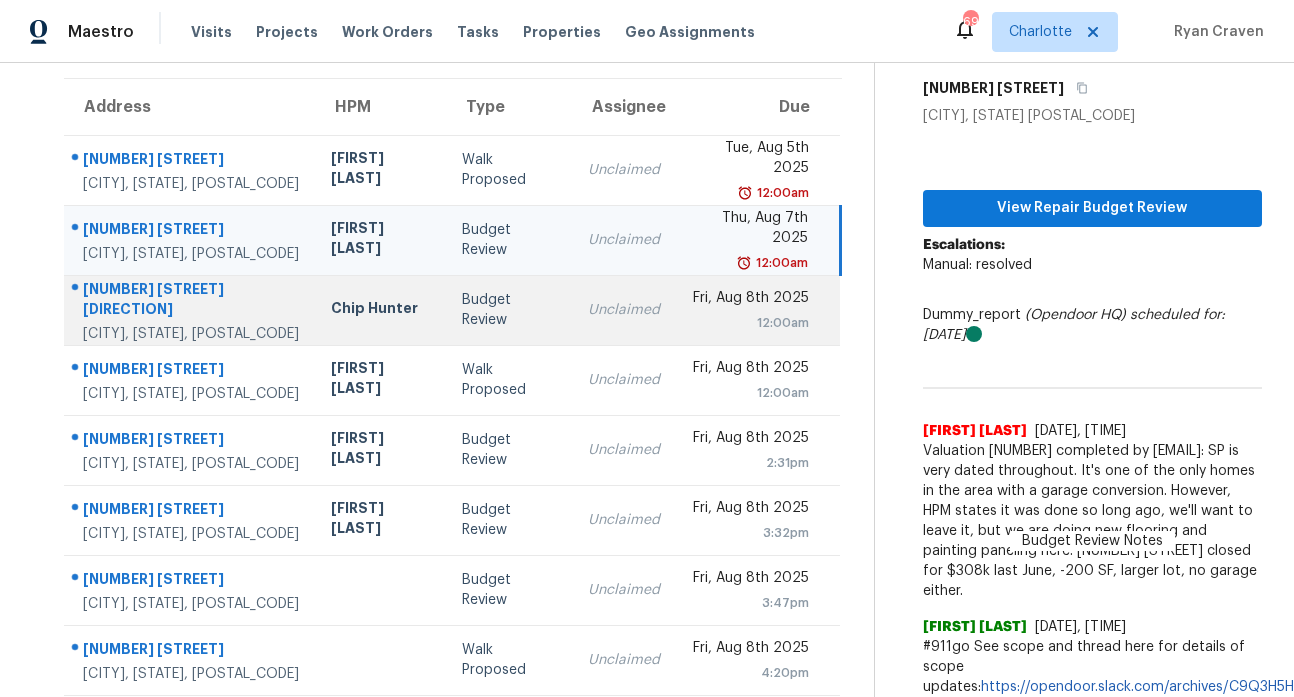 scroll, scrollTop: 154, scrollLeft: 0, axis: vertical 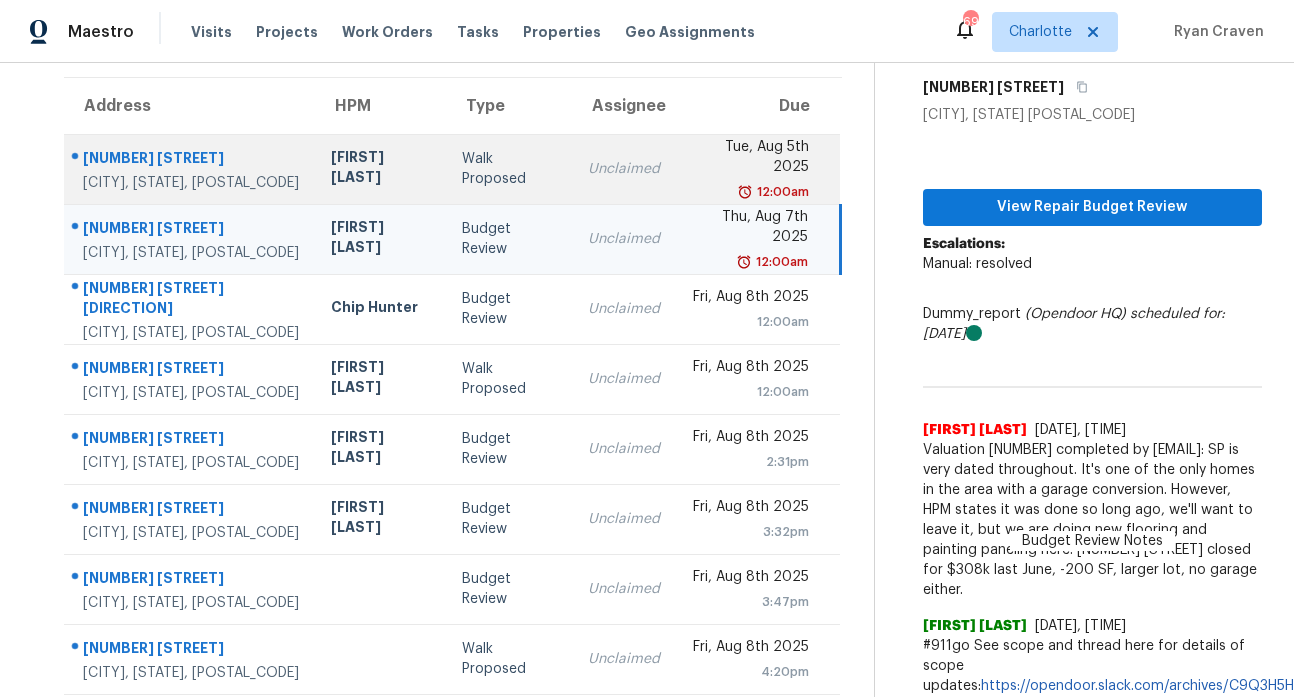 click on "[NUMBER] [STREET]" at bounding box center (191, 160) 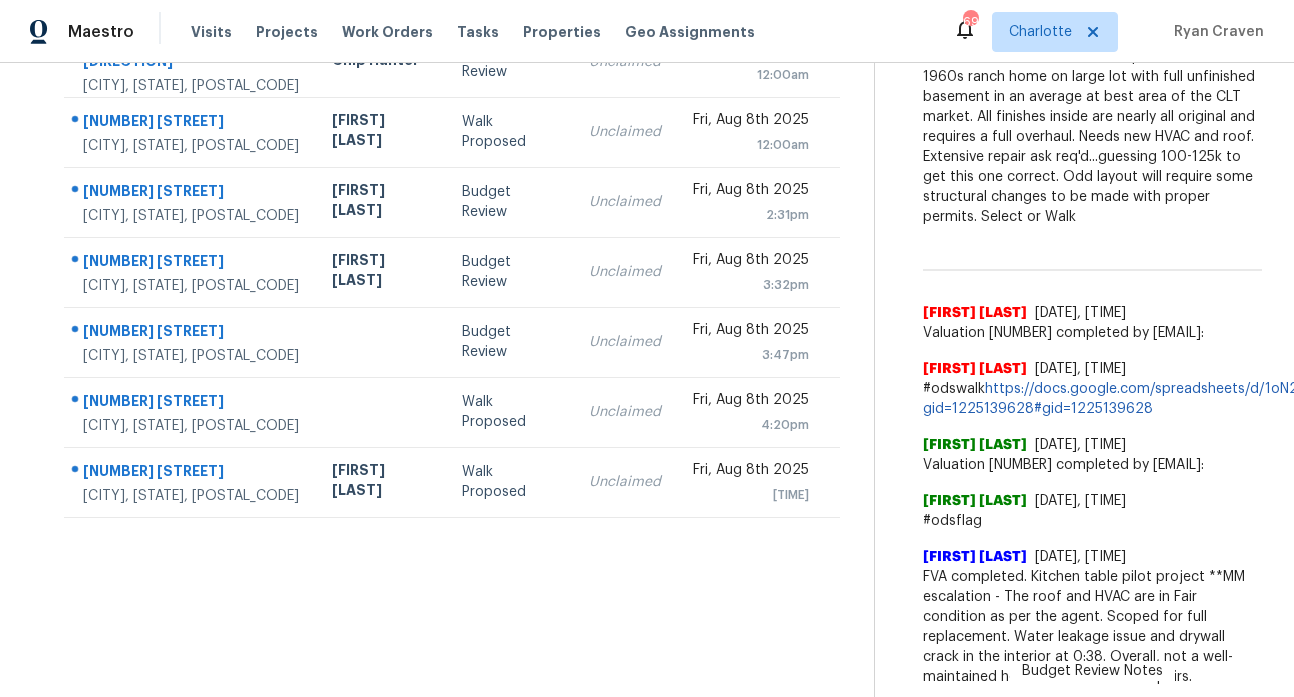 scroll, scrollTop: 476, scrollLeft: 0, axis: vertical 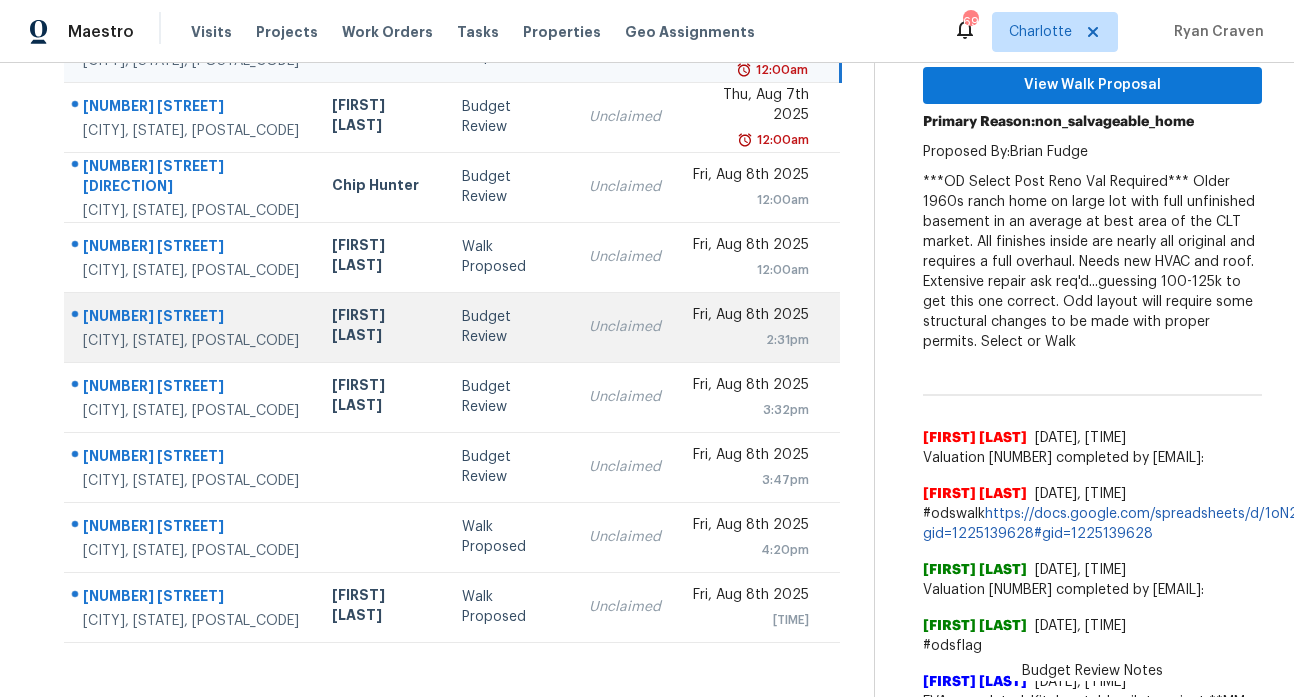 click on "8045 McGarry Trl" at bounding box center [191, 318] 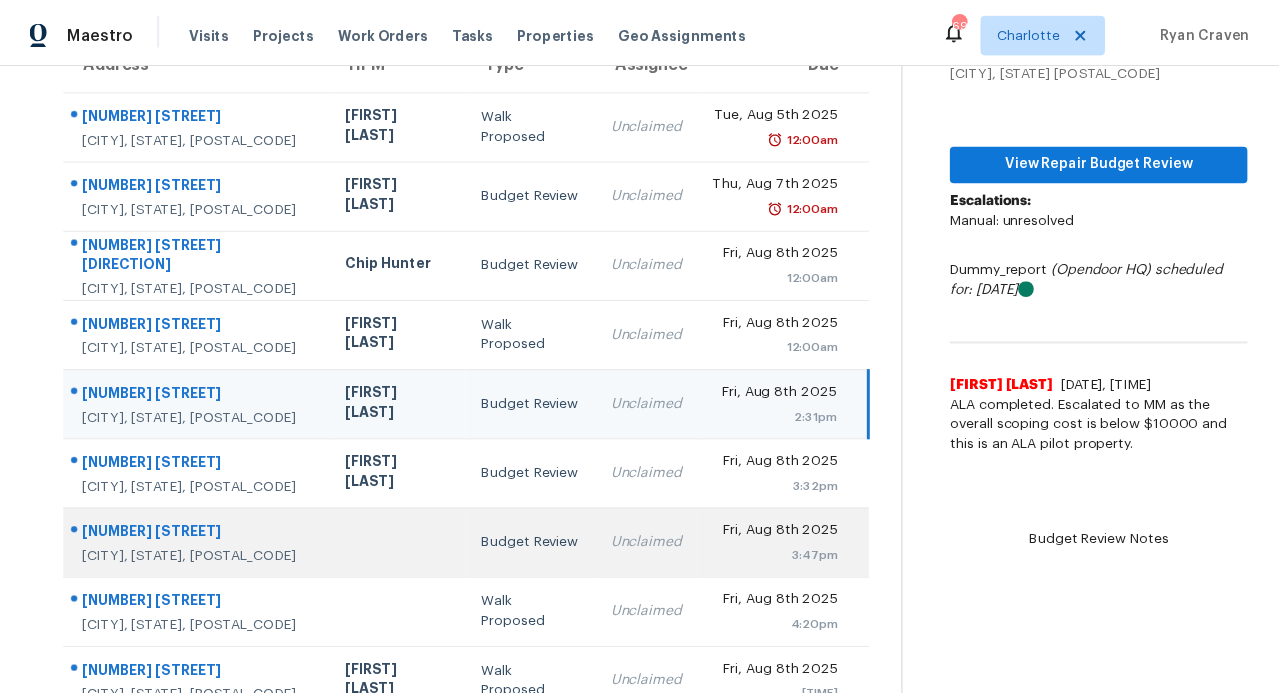 scroll, scrollTop: 252, scrollLeft: 0, axis: vertical 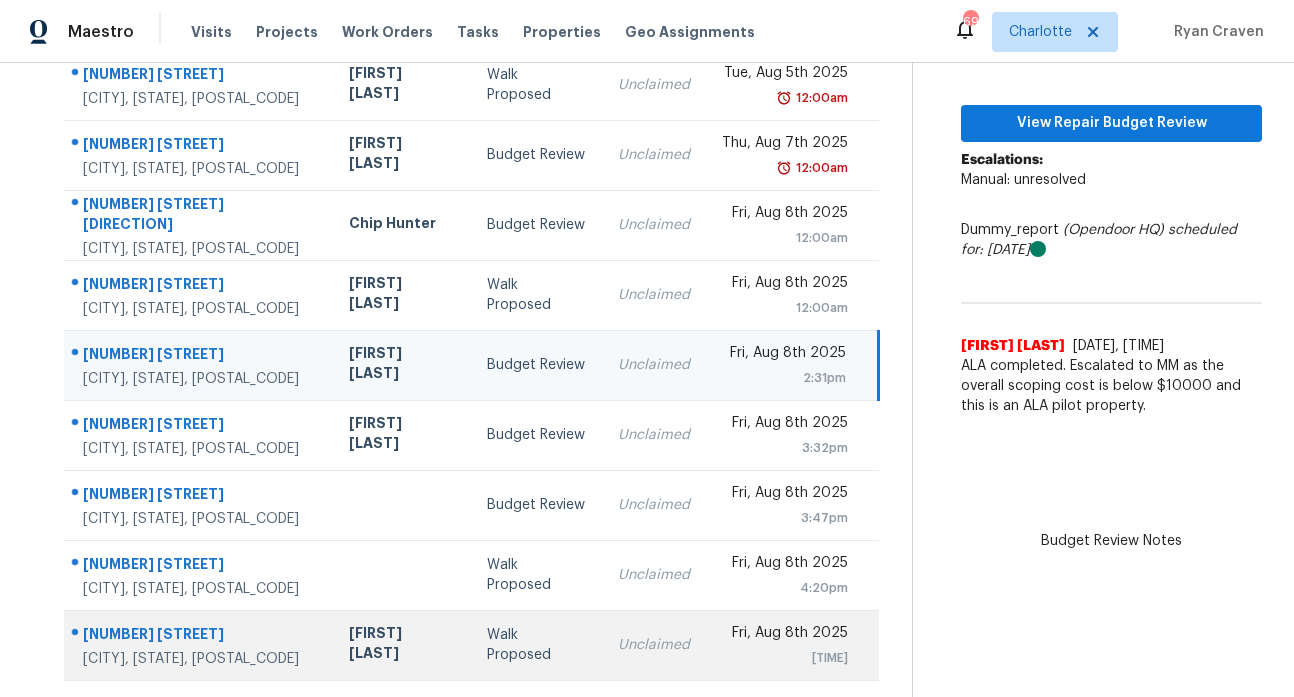click on "2615 Brentwood Pl" at bounding box center [200, 636] 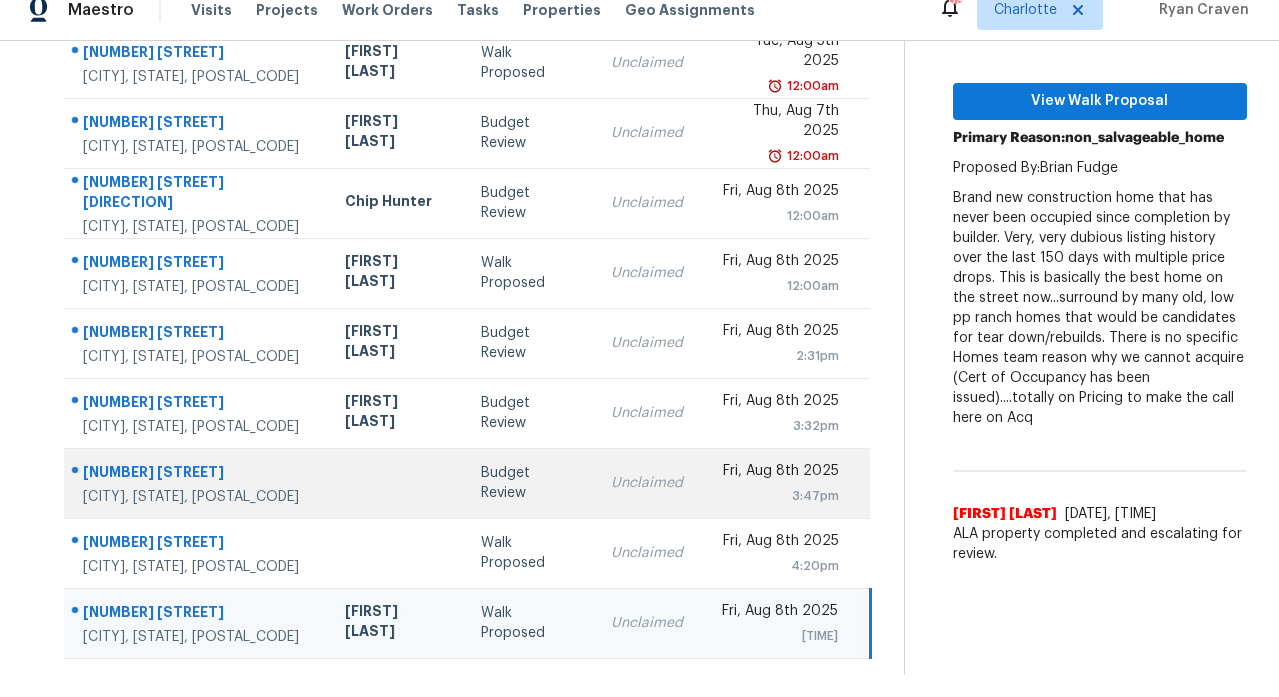scroll, scrollTop: 44, scrollLeft: 0, axis: vertical 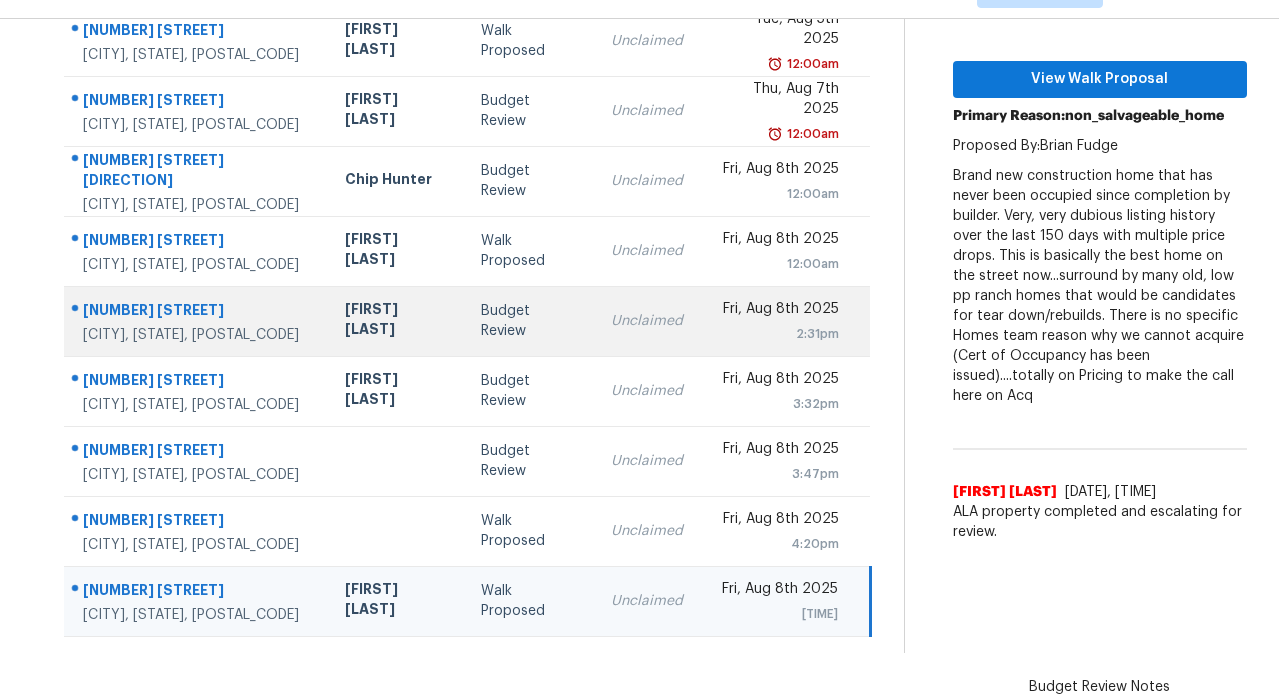 click on "8045 McGarry Trl" at bounding box center (198, 312) 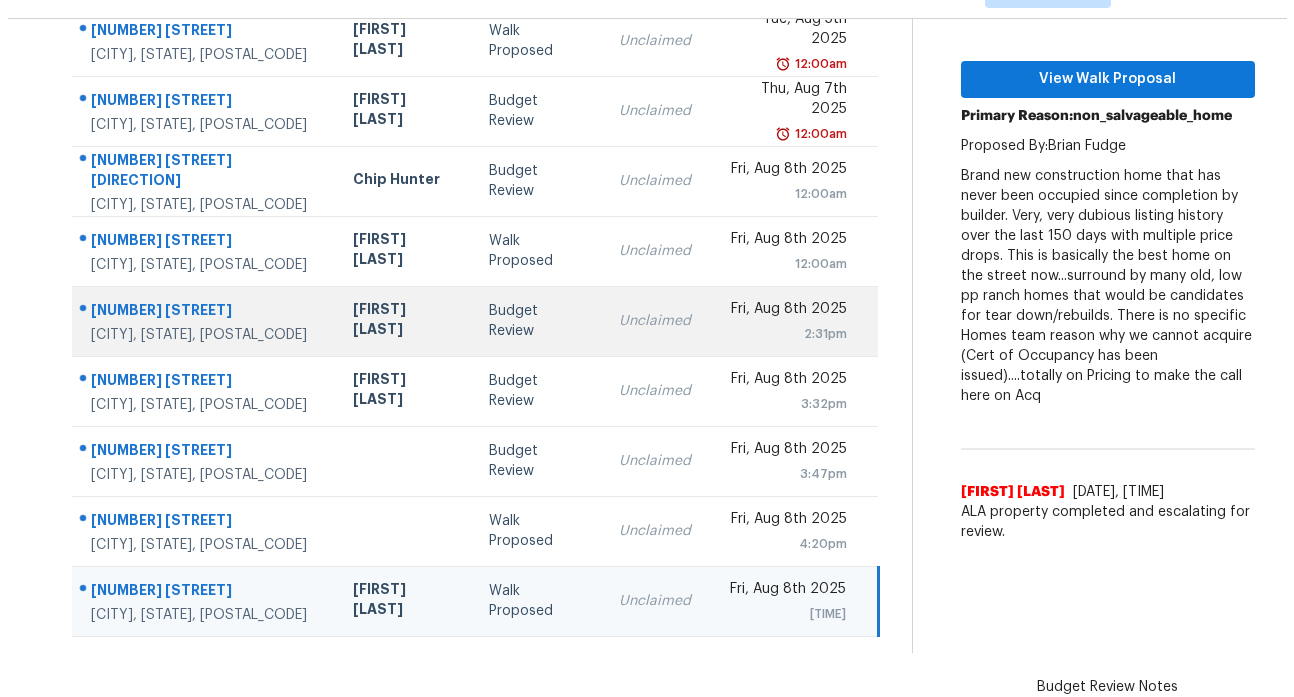 scroll, scrollTop: 0, scrollLeft: 0, axis: both 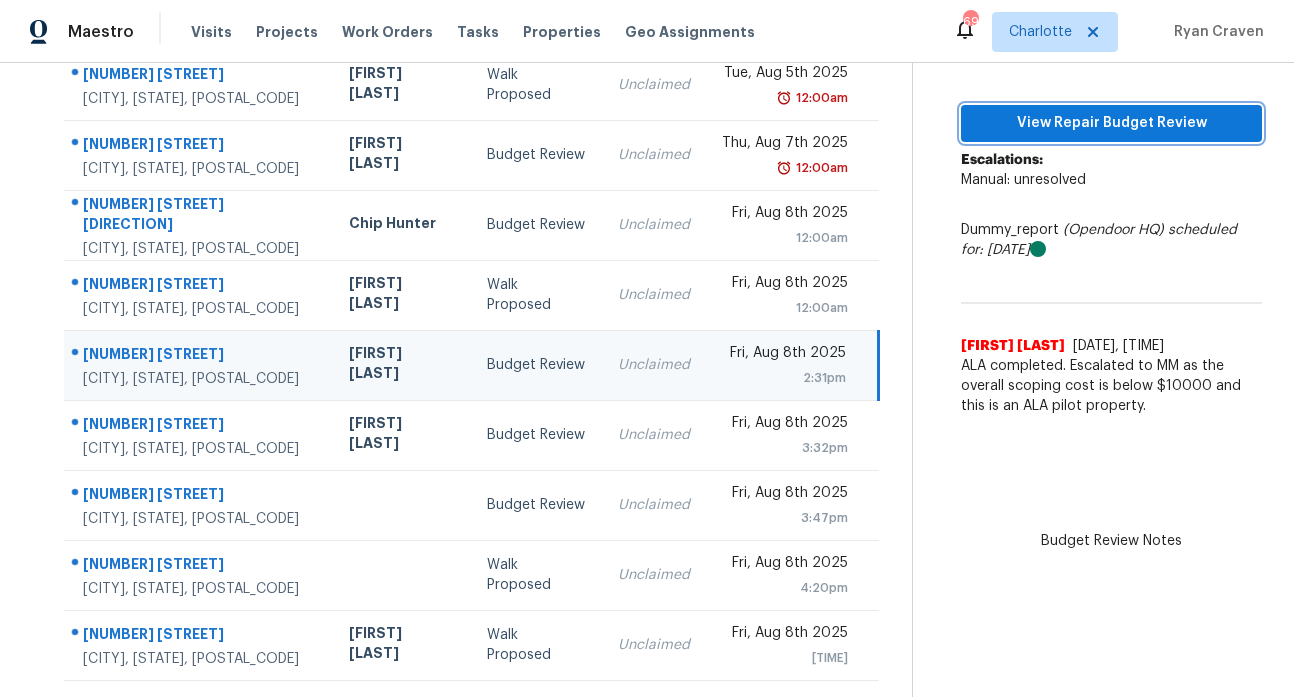 click on "View Repair Budget Review" at bounding box center [1111, 123] 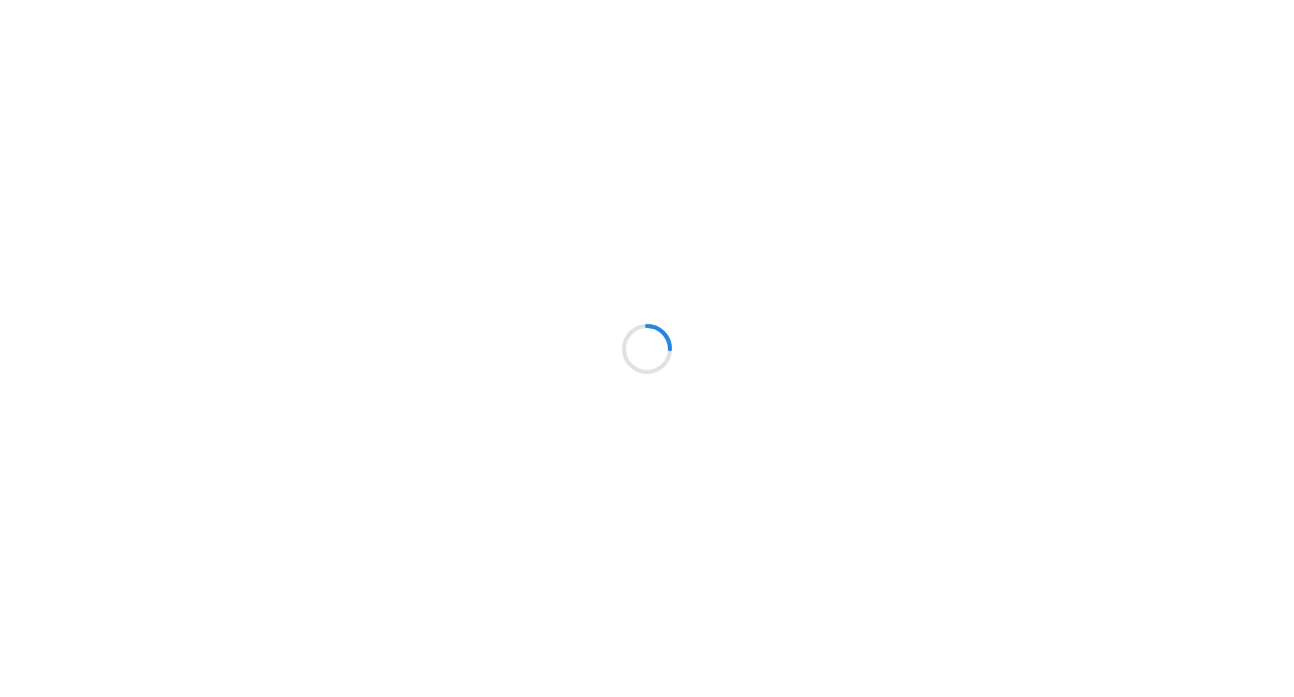 scroll, scrollTop: 0, scrollLeft: 0, axis: both 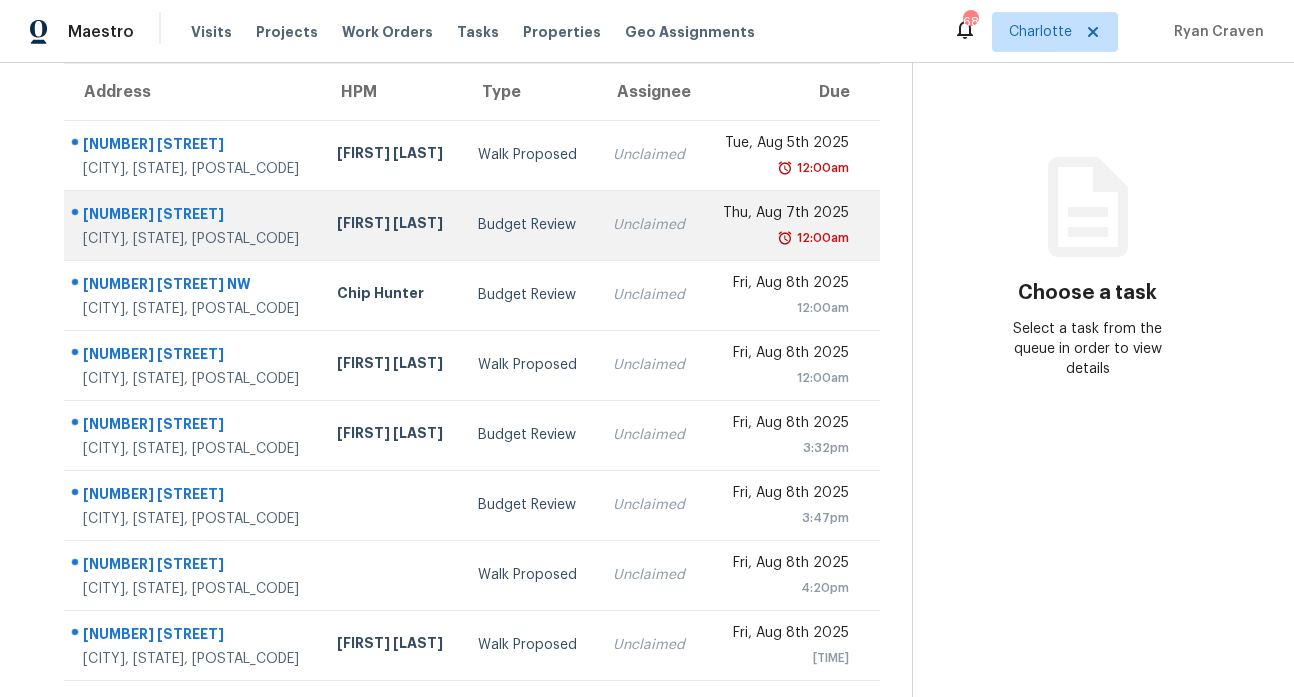 click on "[NUMBER] [STREET]" at bounding box center (194, 216) 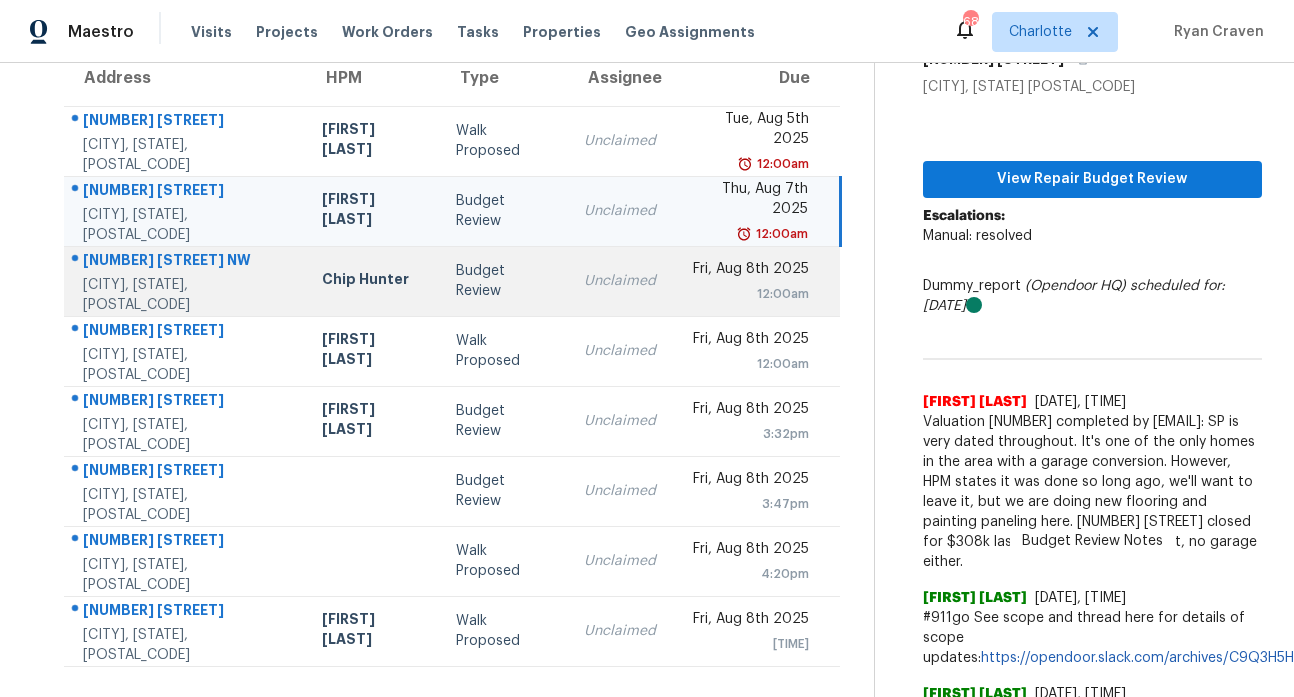 click on "[NUMBER] [STREET] NW" at bounding box center (186, 262) 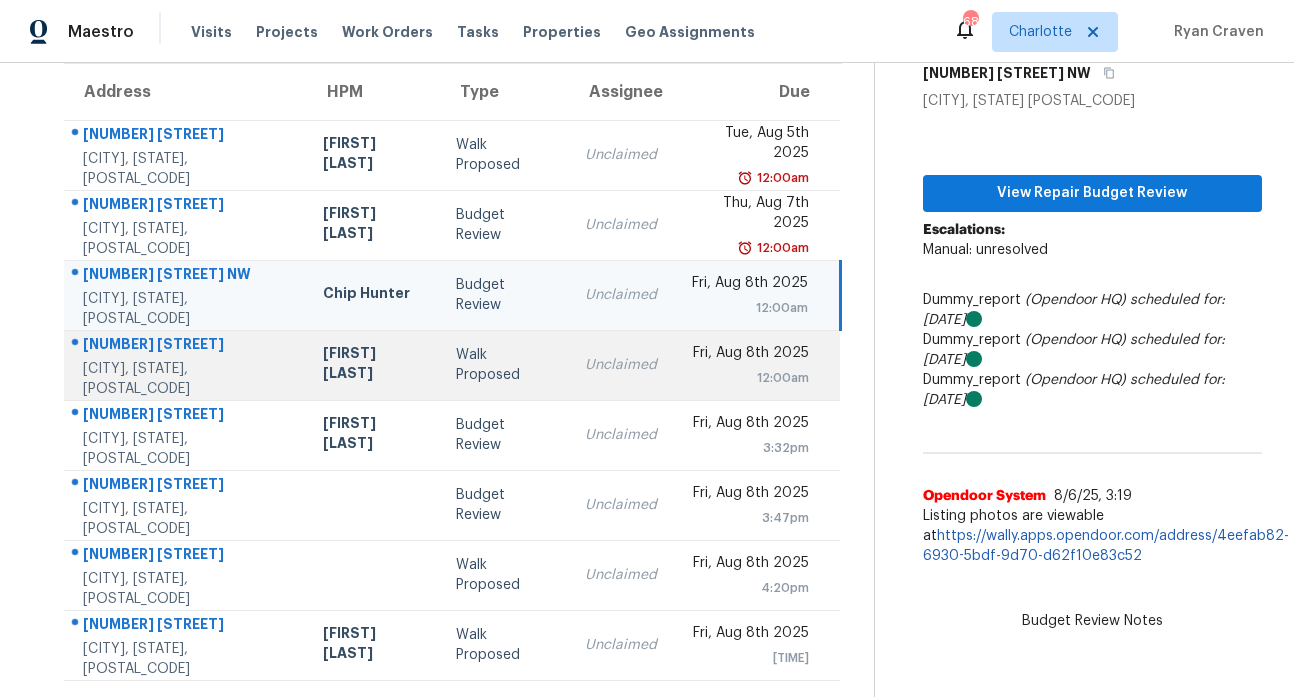 scroll, scrollTop: 182, scrollLeft: 0, axis: vertical 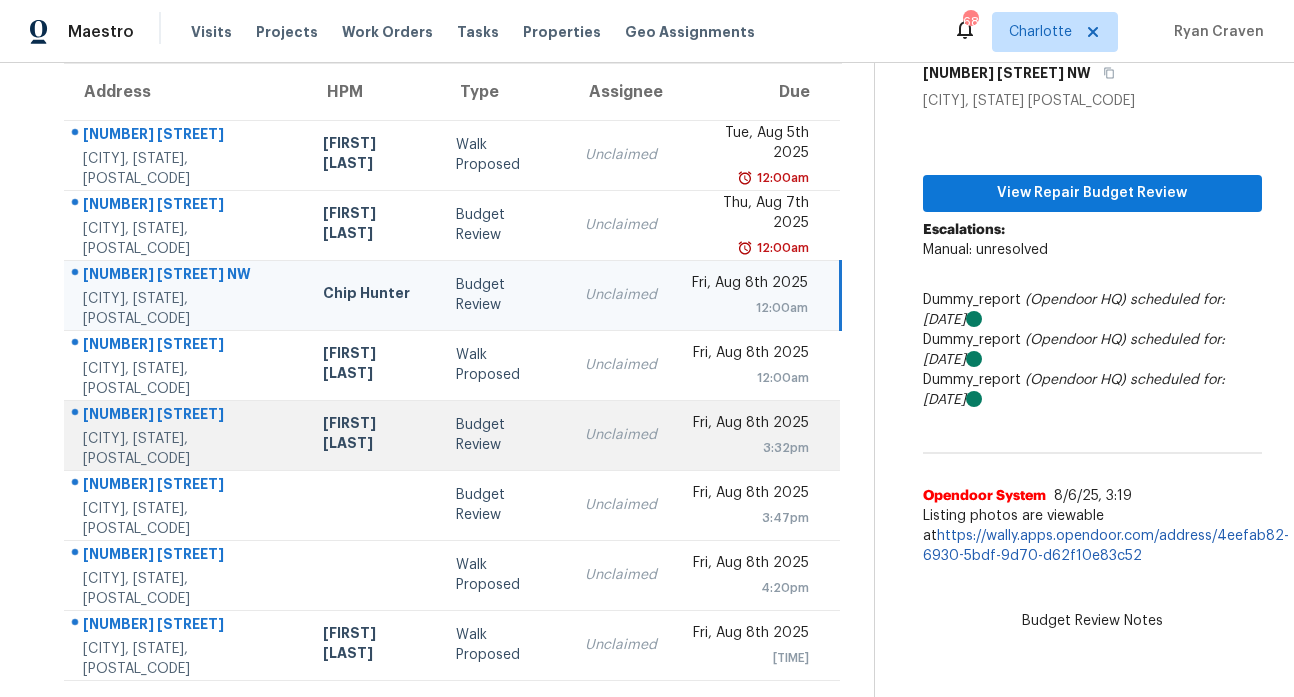 click on "[NUMBER] [STREET]" at bounding box center [187, 416] 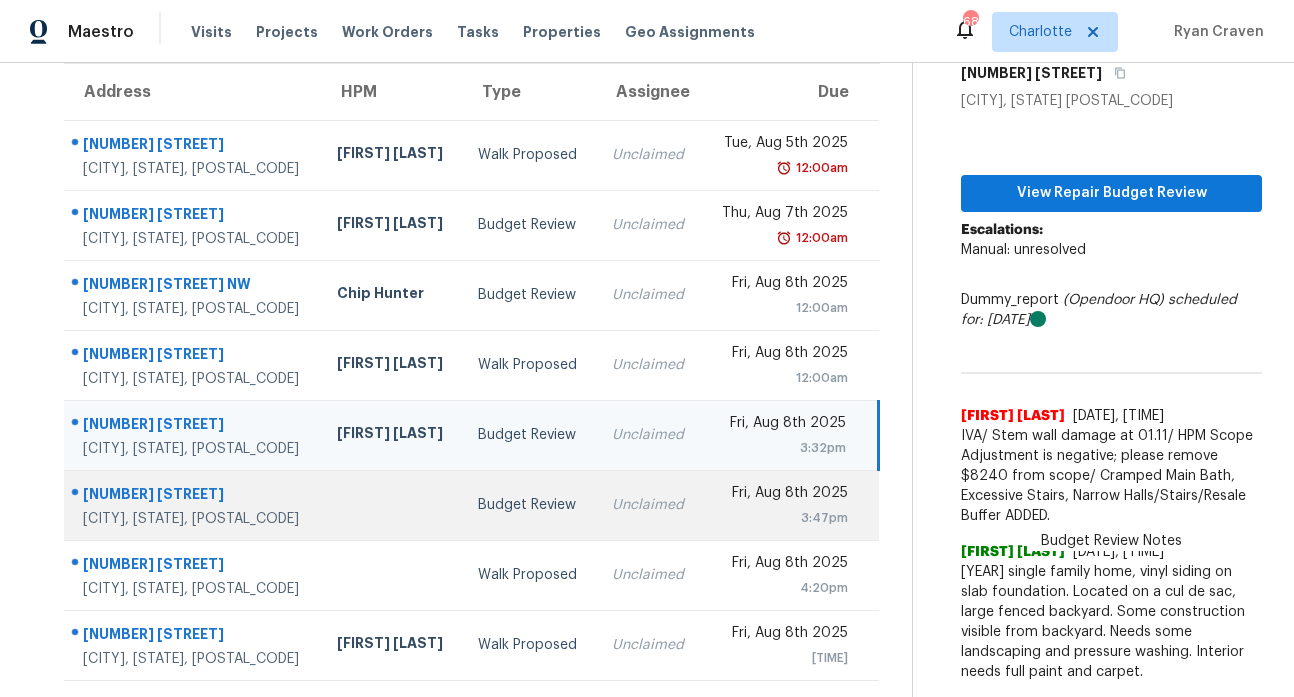 click on "[NUMBER] [STREET]" at bounding box center [194, 496] 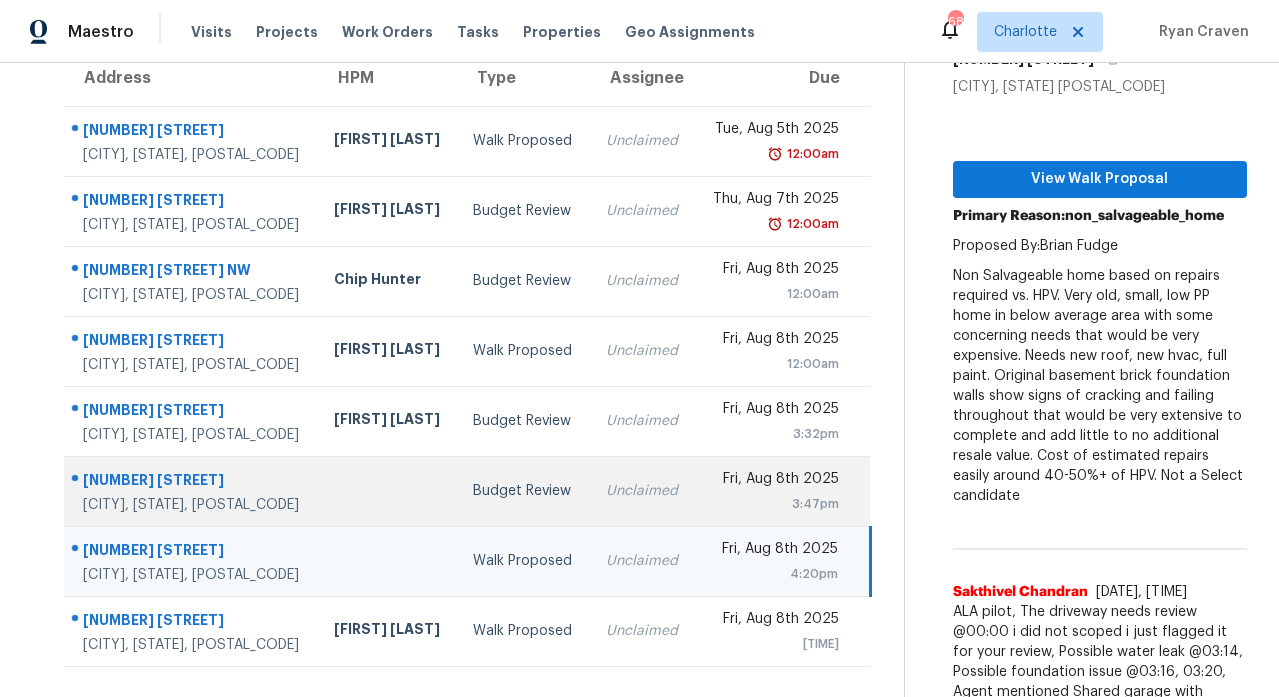 click on "136 Forbes Ln" at bounding box center [192, 482] 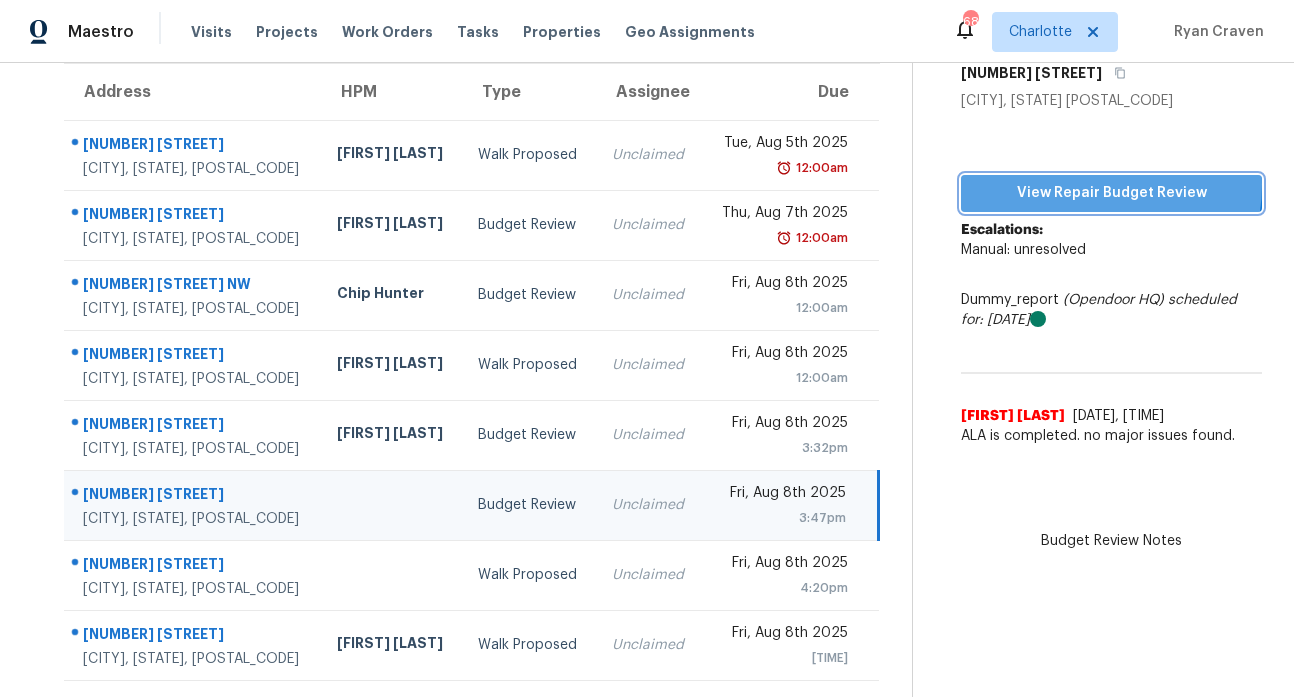 click on "View Repair Budget Review" at bounding box center [1111, 193] 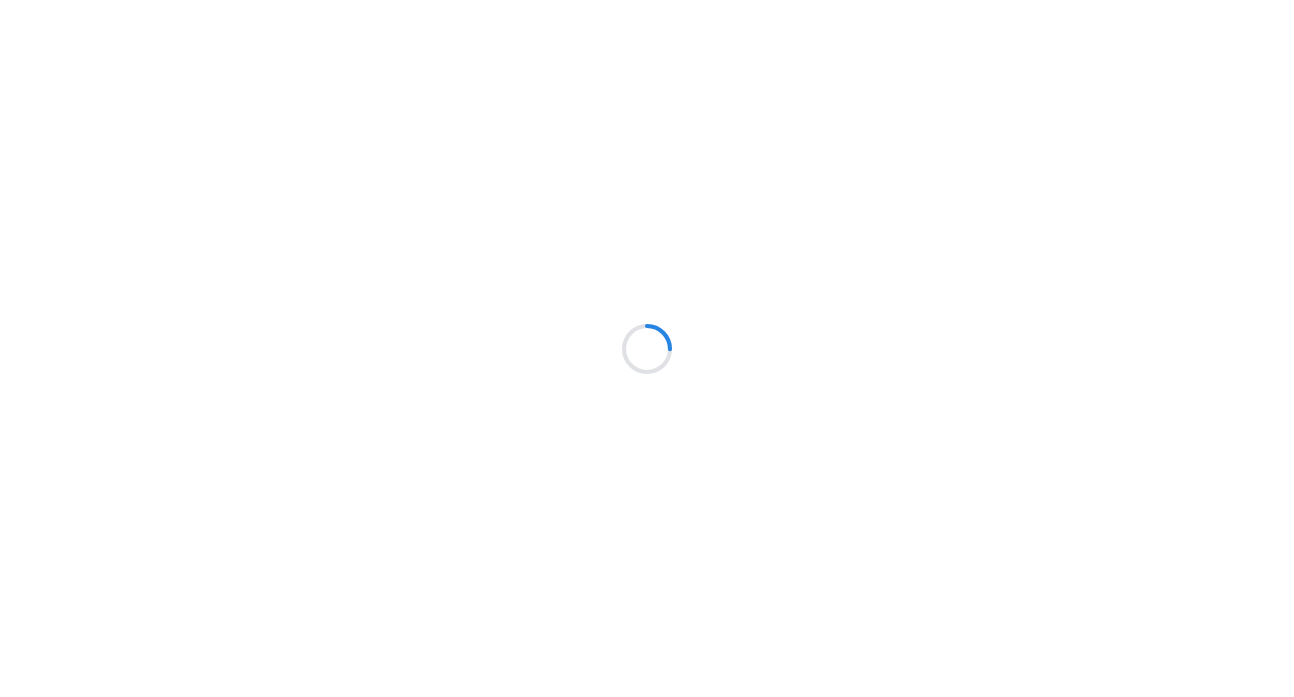 scroll, scrollTop: 0, scrollLeft: 0, axis: both 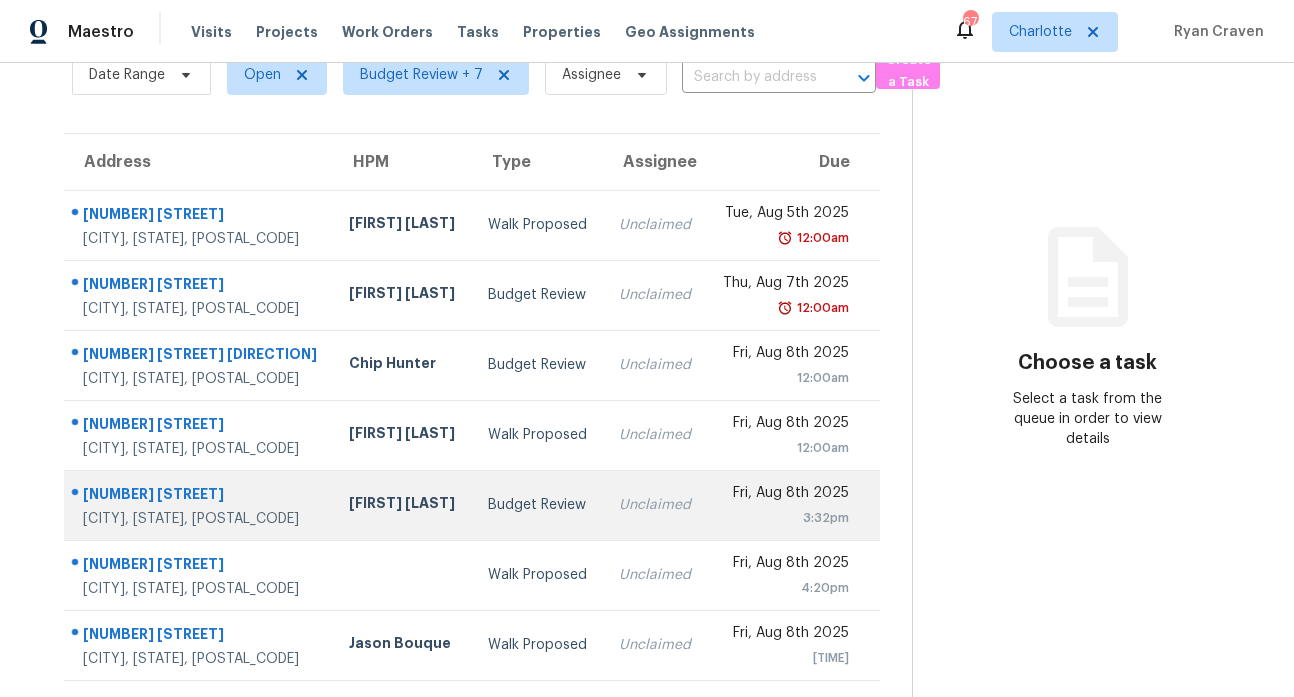 click on "[NUMBER] [STREET]" at bounding box center [200, 496] 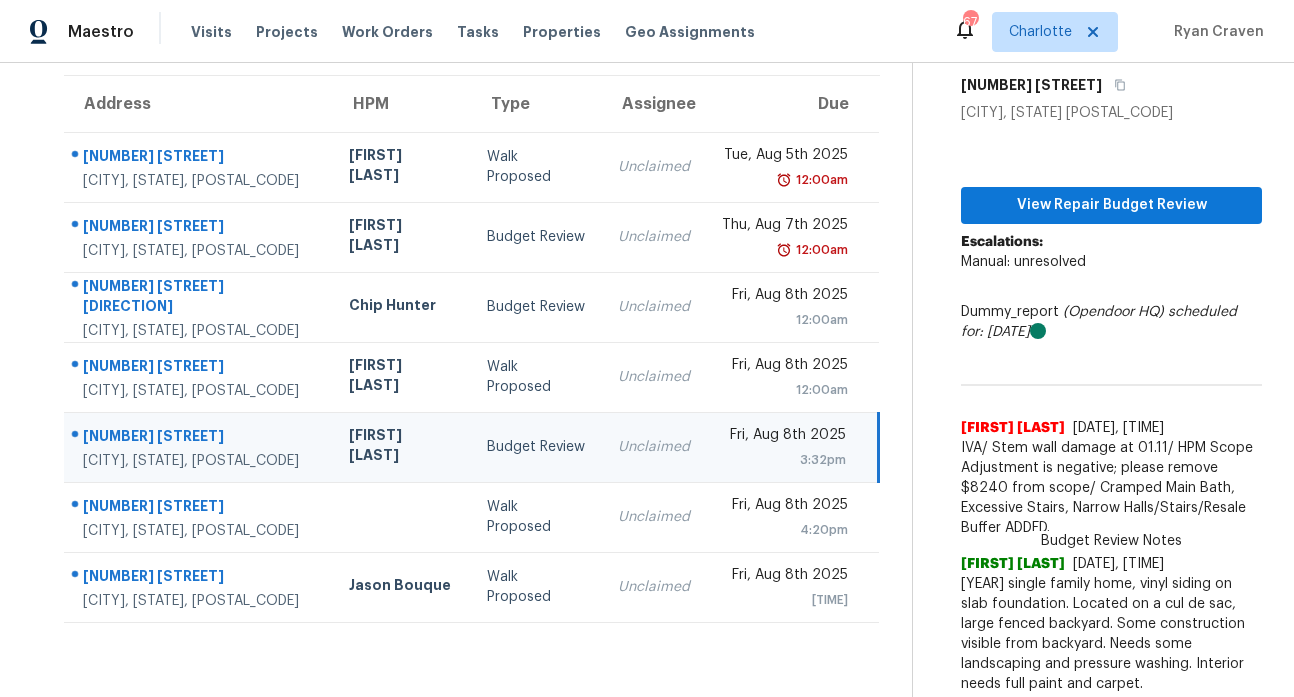 scroll, scrollTop: 178, scrollLeft: 0, axis: vertical 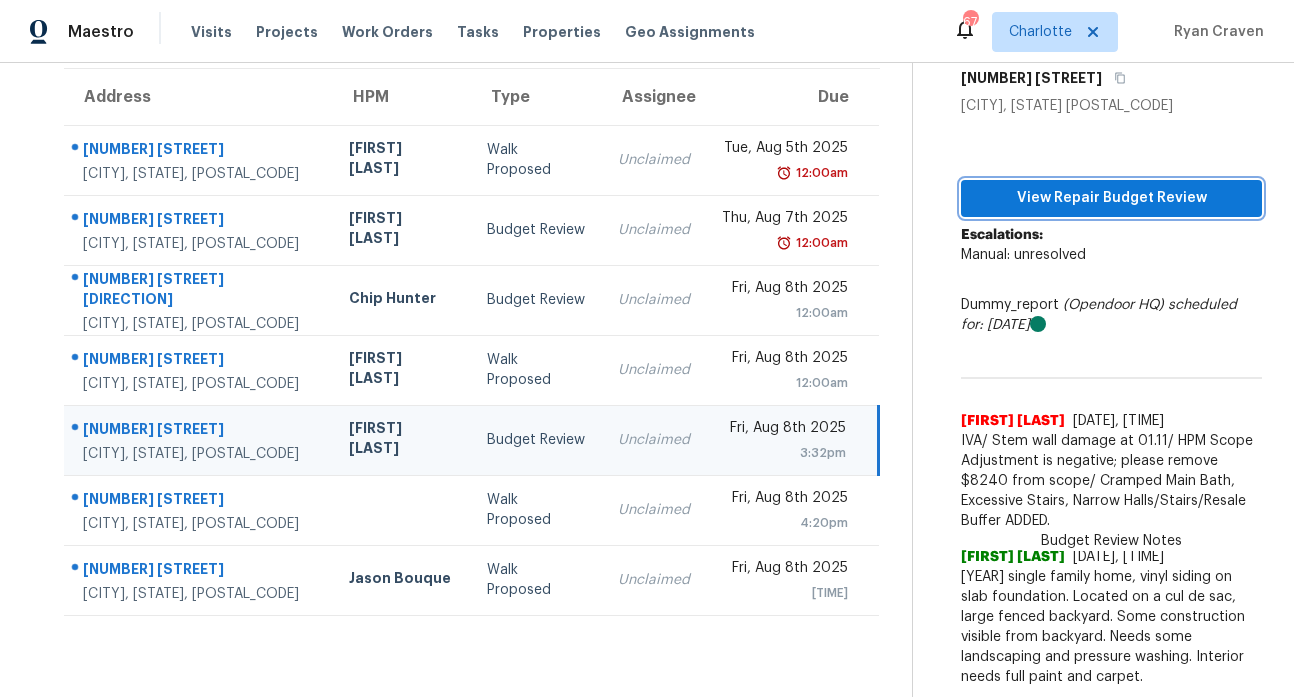 click on "View Repair Budget Review" at bounding box center (1111, 198) 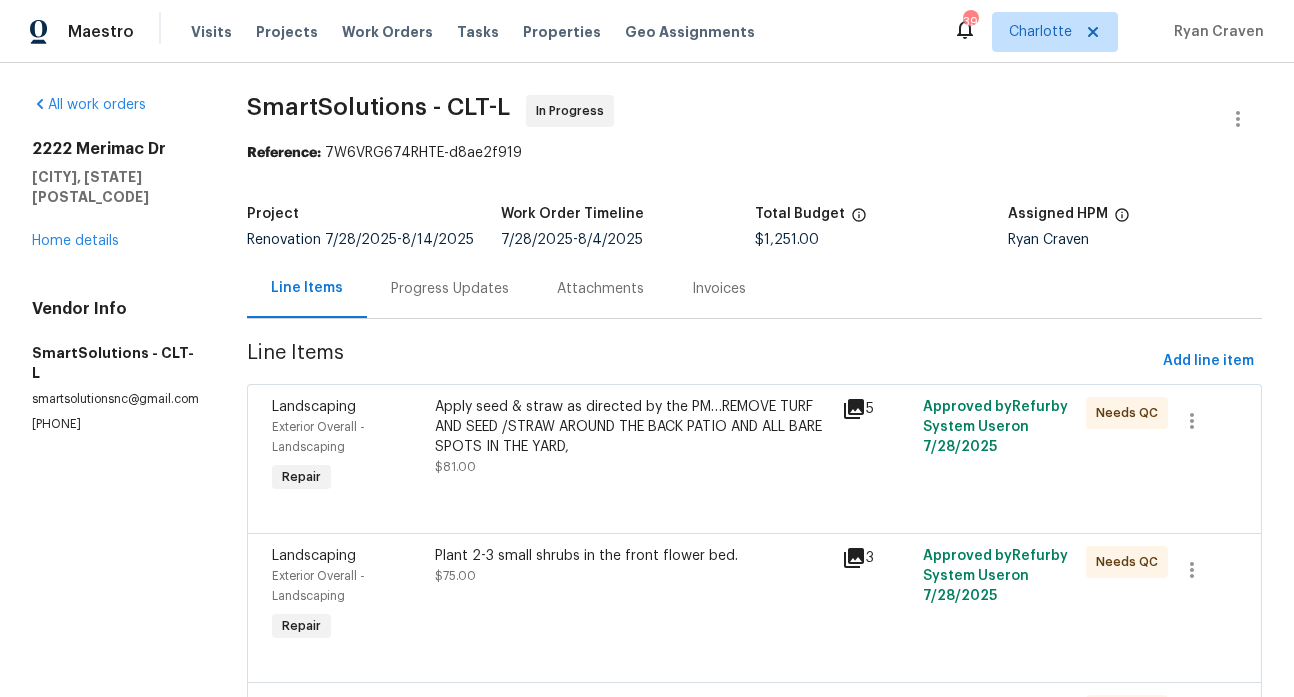 scroll, scrollTop: 0, scrollLeft: 0, axis: both 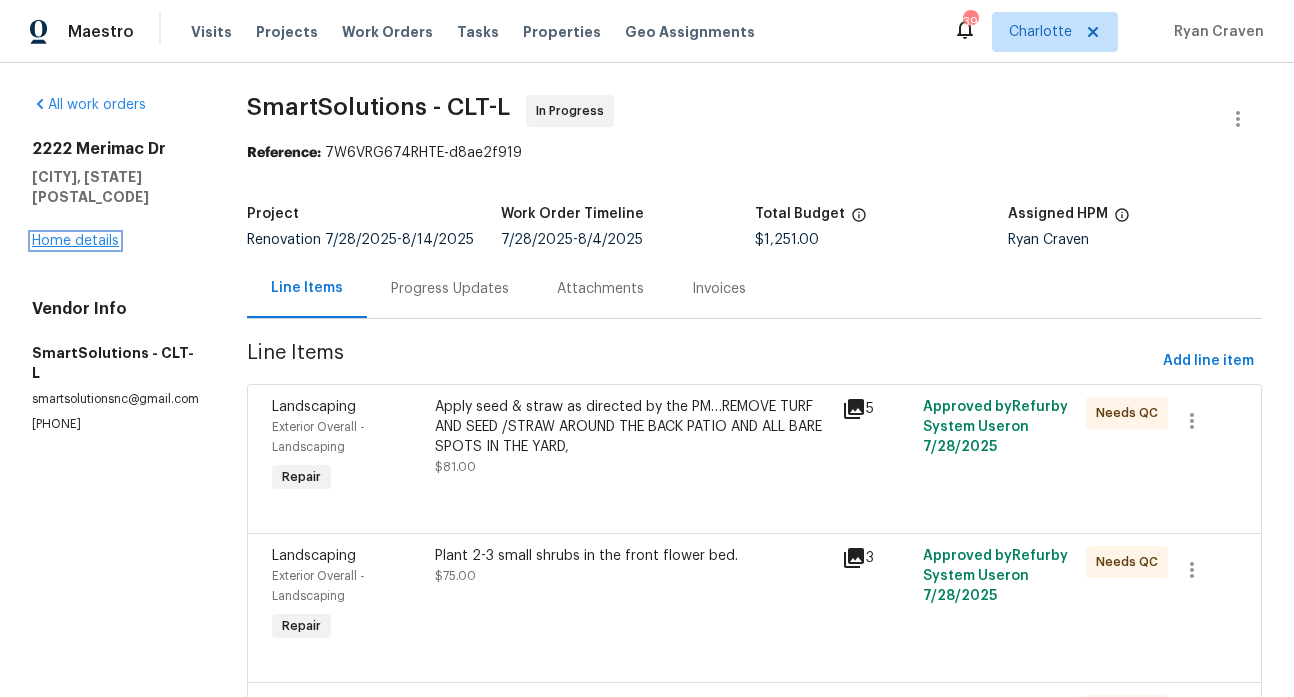 click on "Home details" at bounding box center [75, 241] 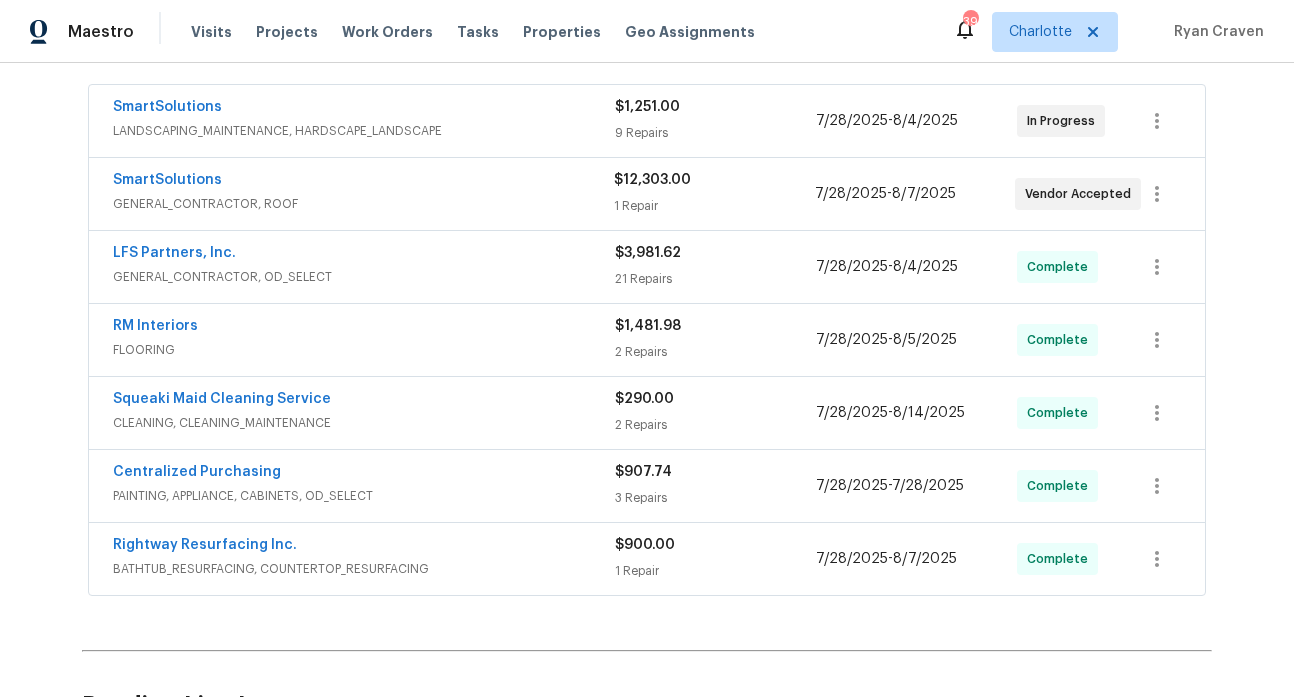 scroll, scrollTop: 0, scrollLeft: 0, axis: both 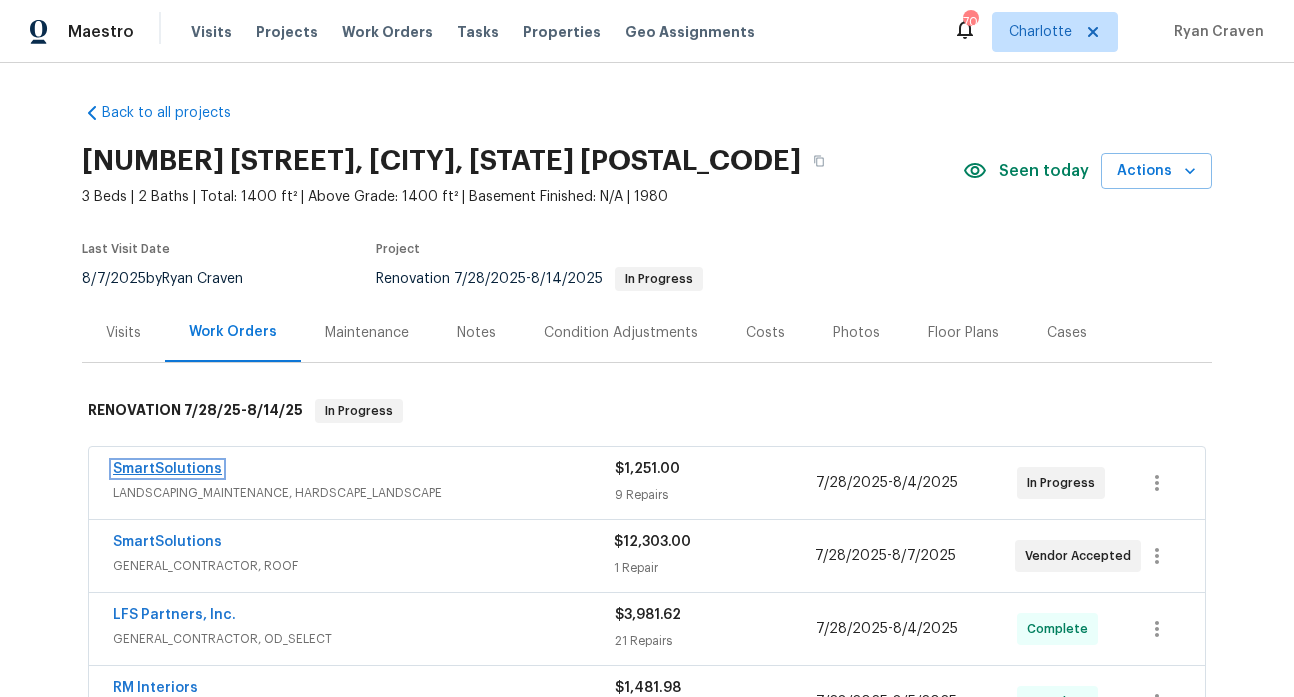 click on "SmartSolutions" at bounding box center [167, 469] 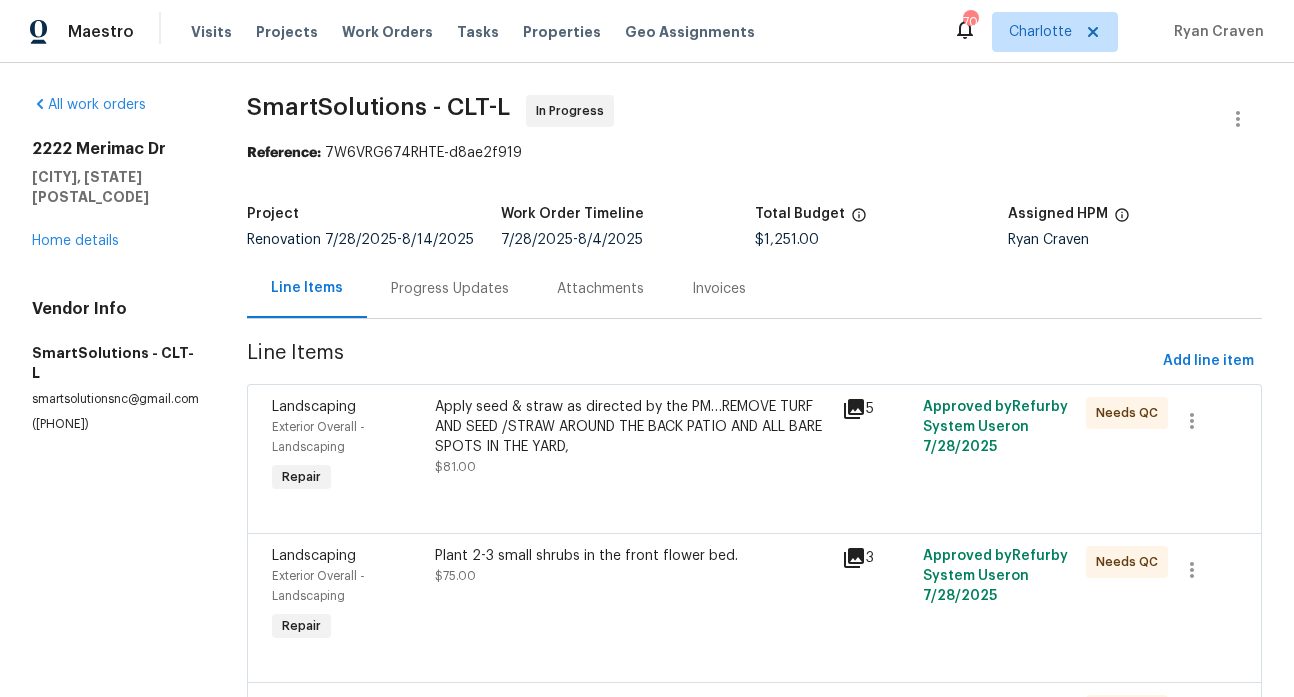 click on "Apply seed & straw as directed by the PM…REMOVE TURF AND SEED /STRAW AROUND THE BACK PATIO AND ALL BARE SPOTS IN THE YARD," at bounding box center (632, 427) 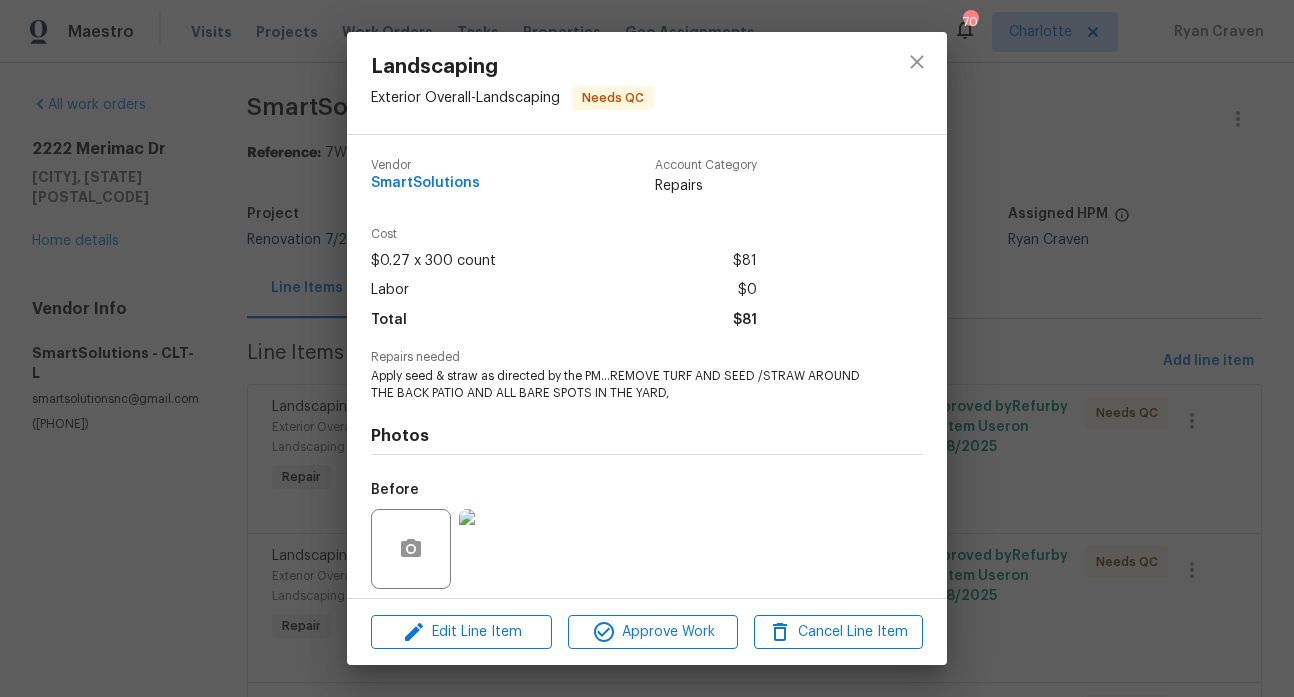 click at bounding box center (499, 549) 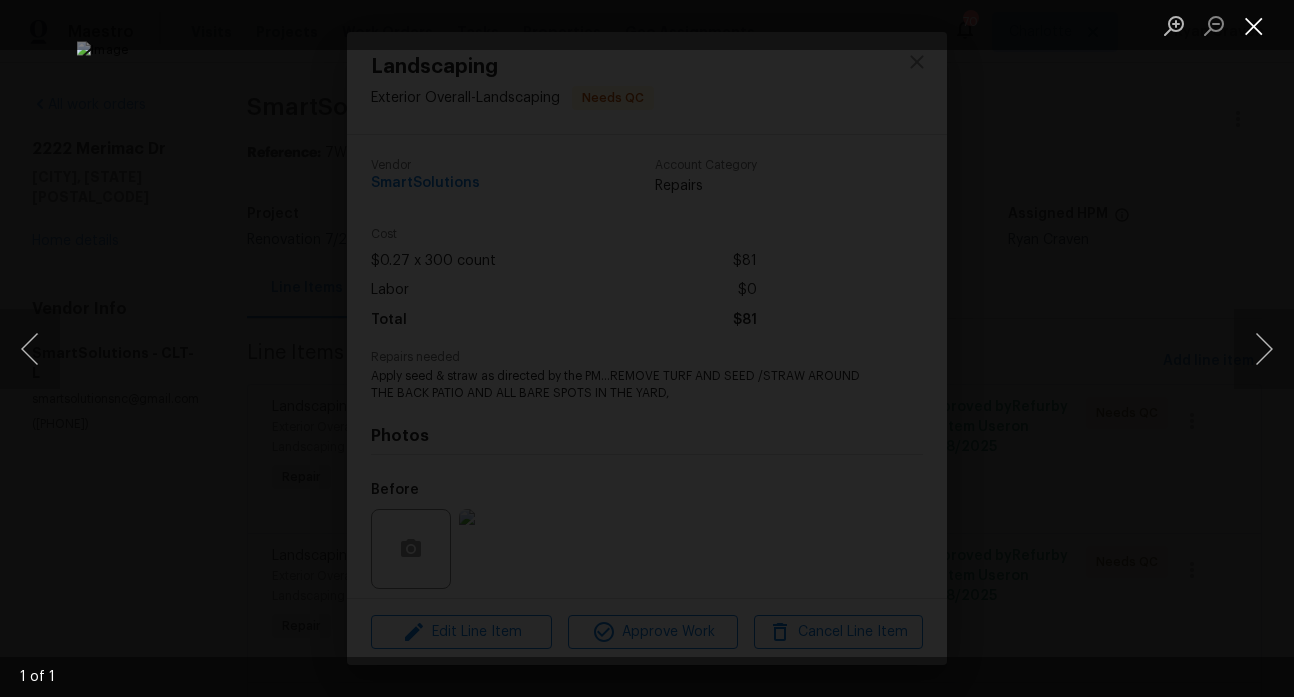 click at bounding box center (1254, 25) 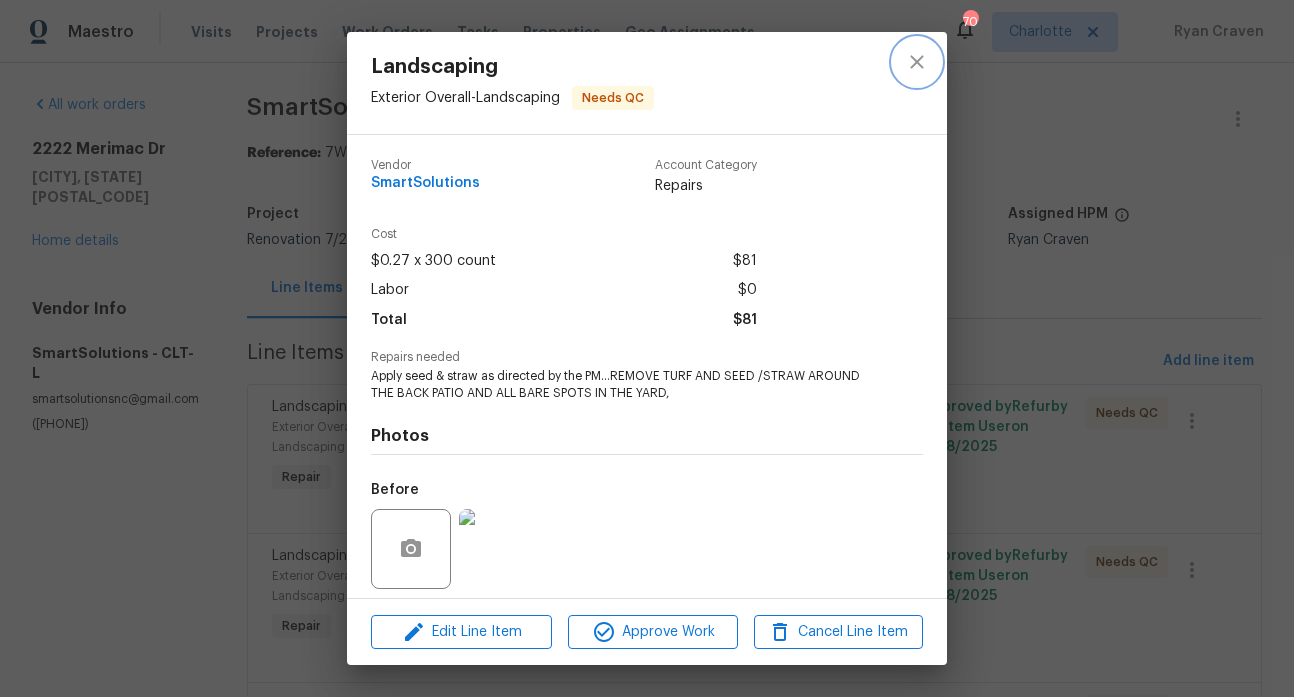 click 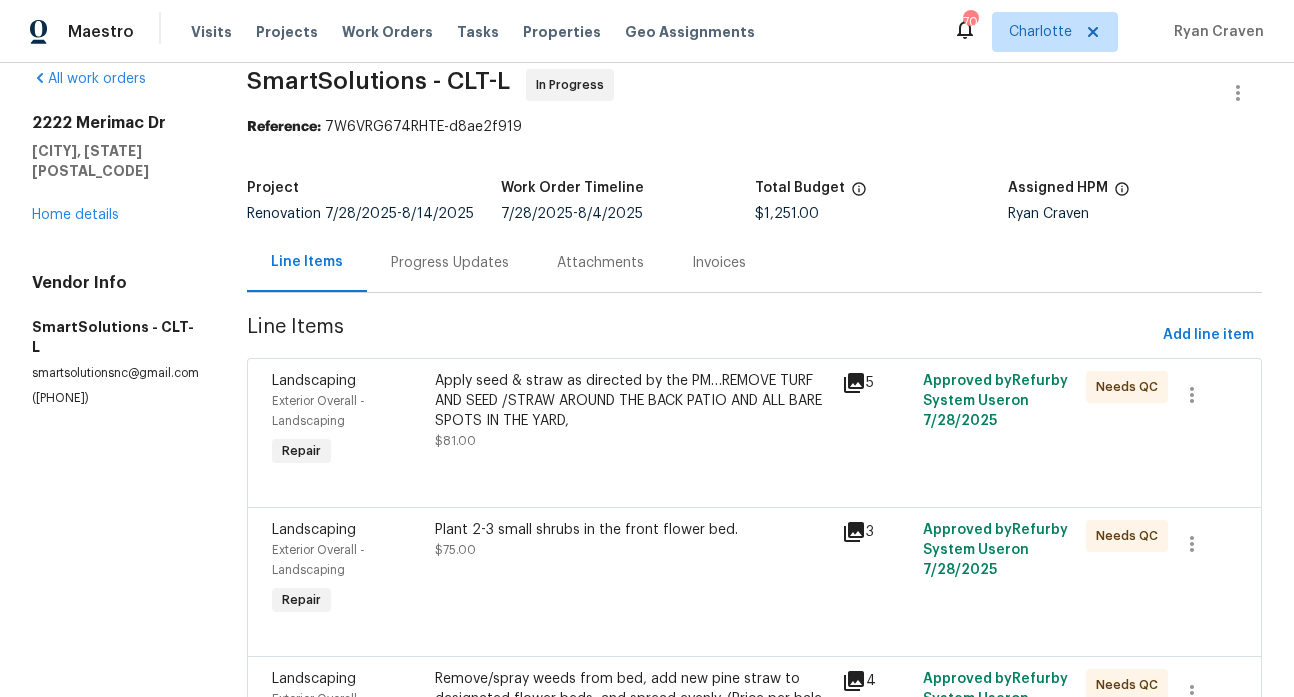 scroll, scrollTop: 0, scrollLeft: 0, axis: both 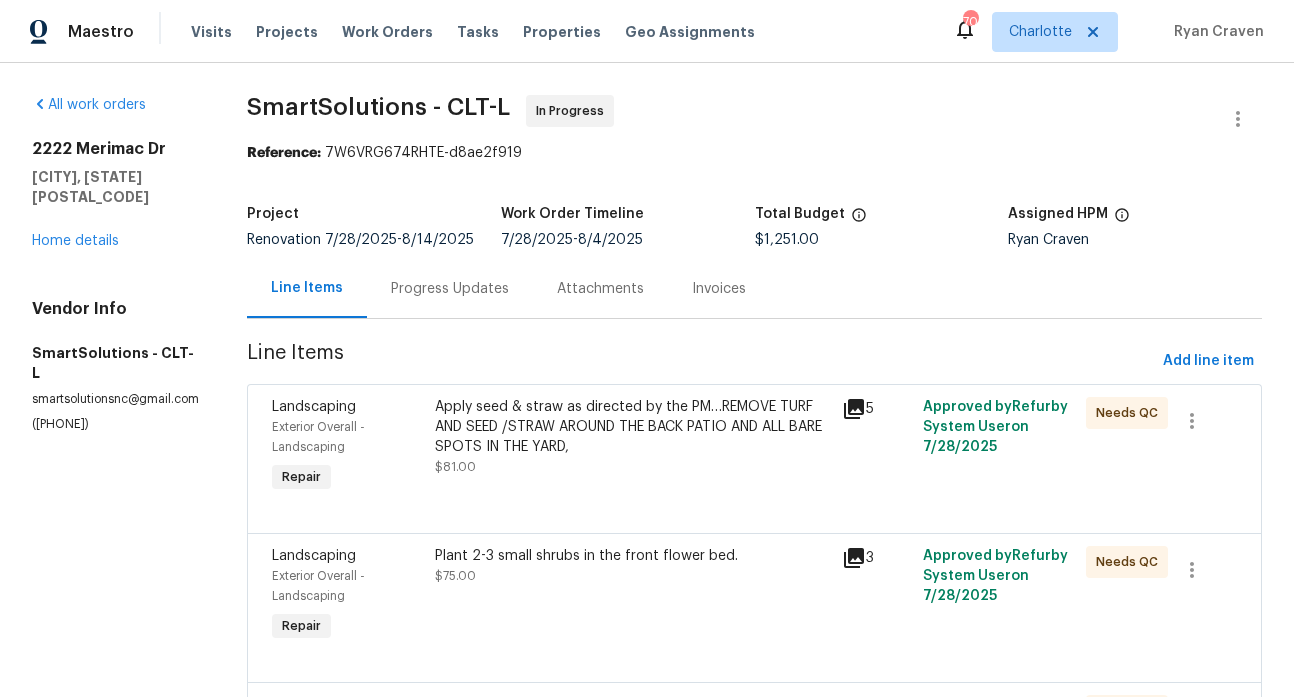 click on "Apply seed & straw as directed by the PM…REMOVE TURF AND SEED /STRAW AROUND THE BACK PATIO AND ALL BARE SPOTS IN THE YARD," at bounding box center (632, 427) 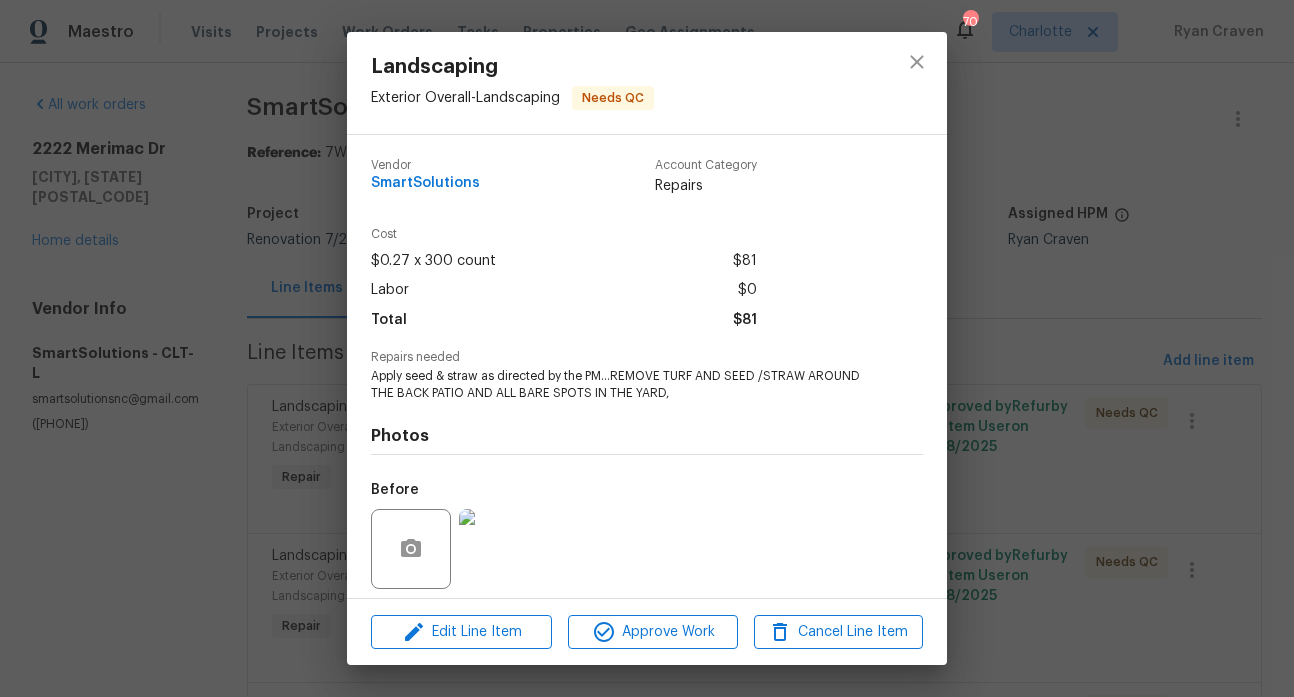 click at bounding box center [499, 549] 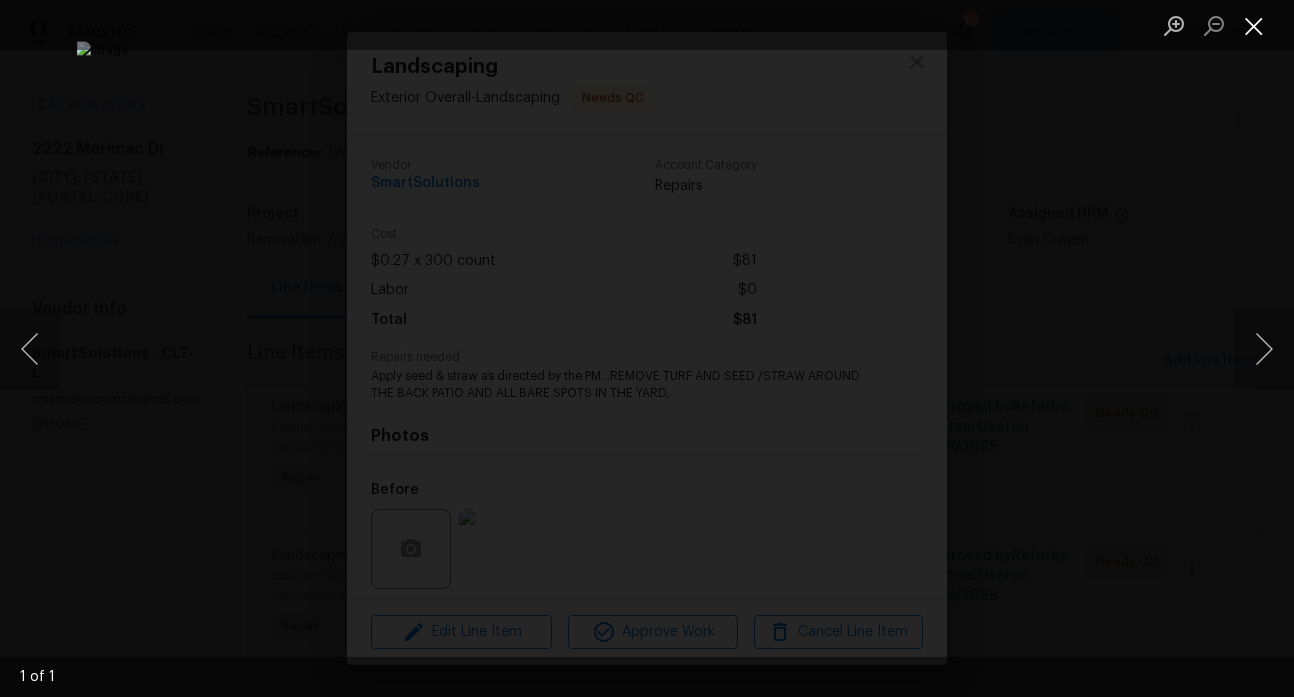 click at bounding box center (1254, 25) 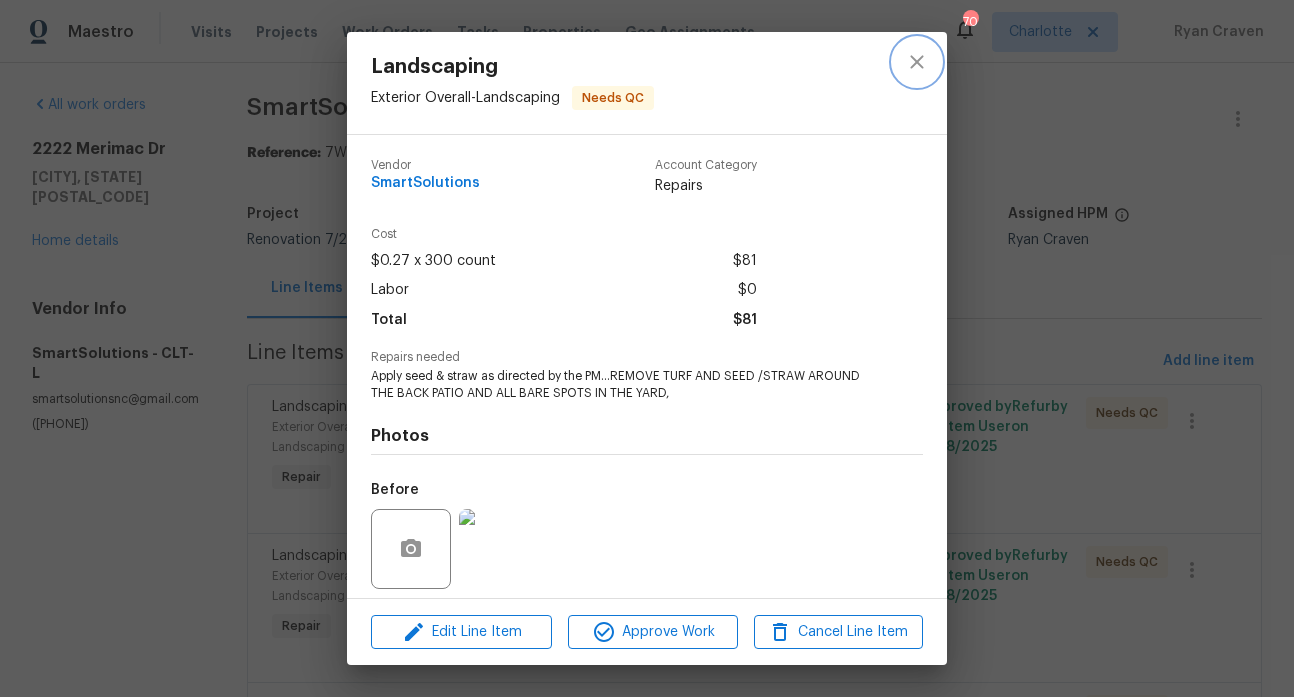click 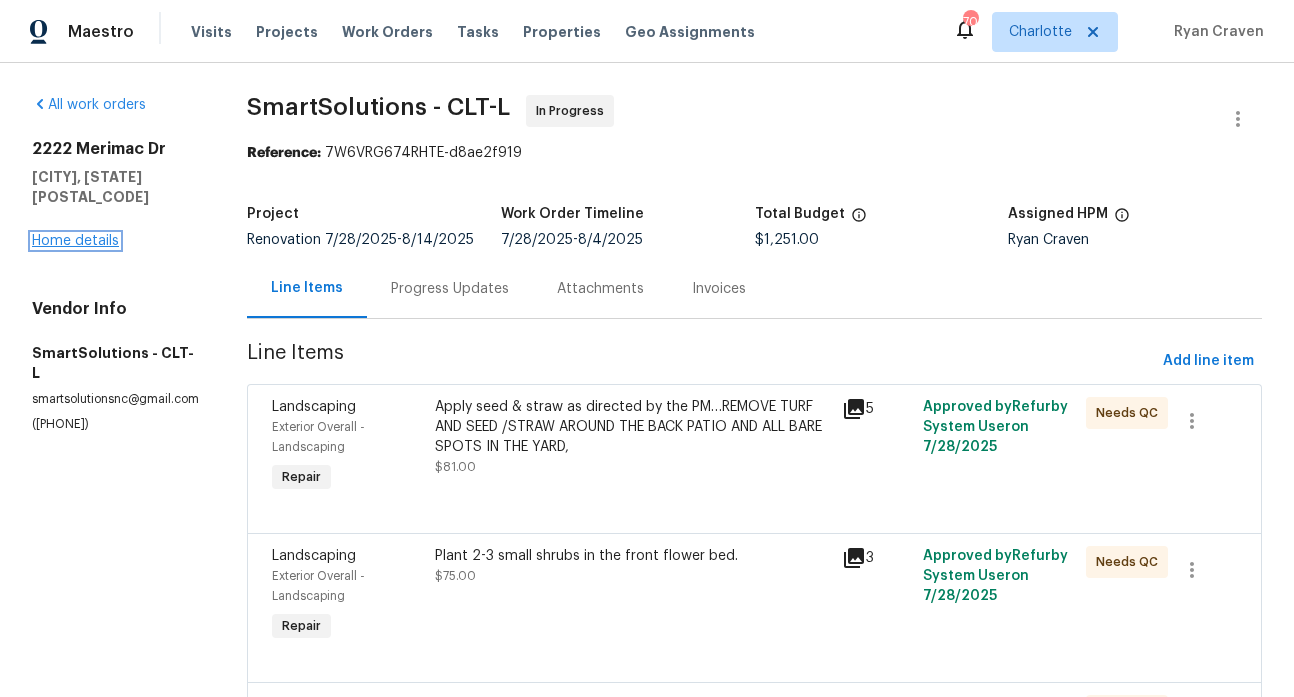click on "Home details" at bounding box center (75, 241) 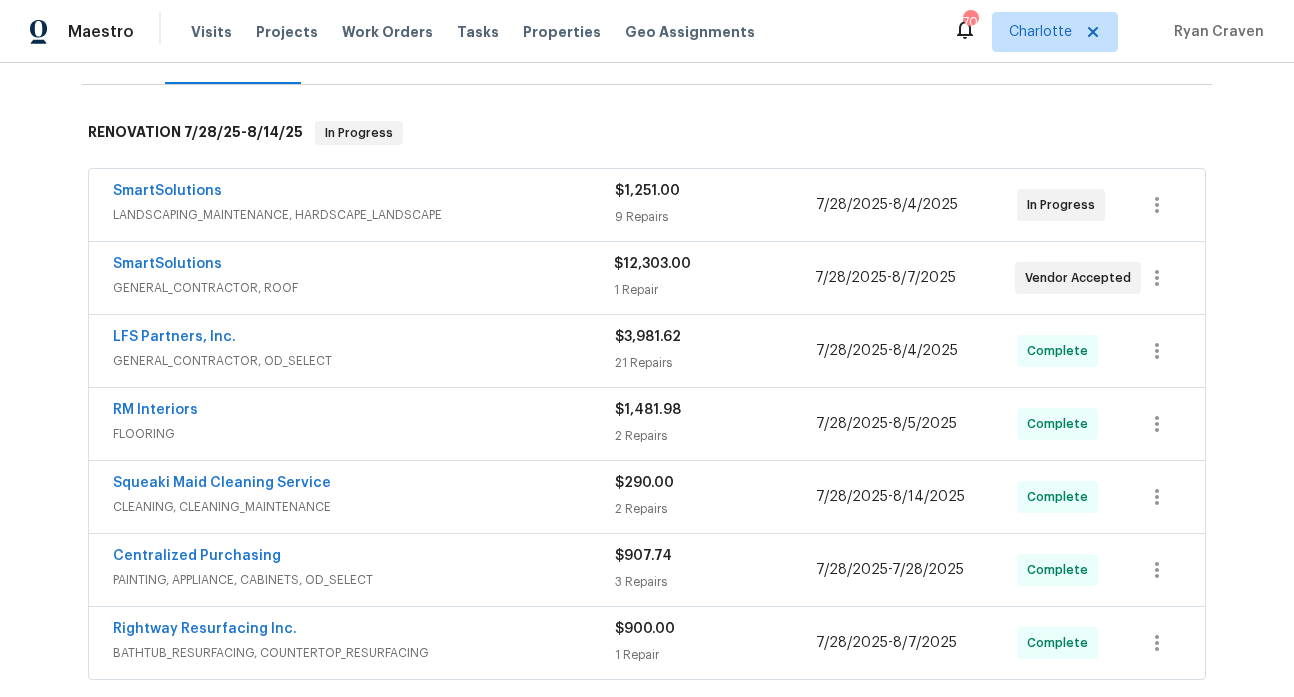 scroll, scrollTop: 0, scrollLeft: 0, axis: both 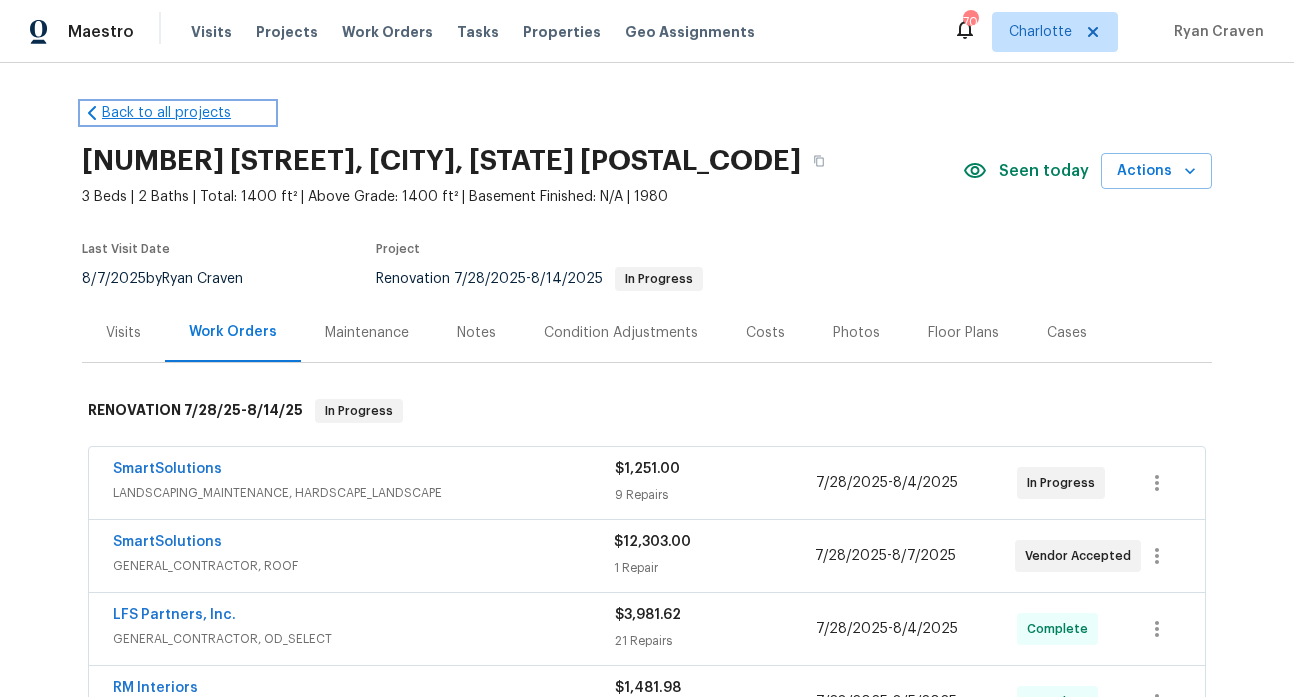 click on "Back to all projects" at bounding box center (178, 113) 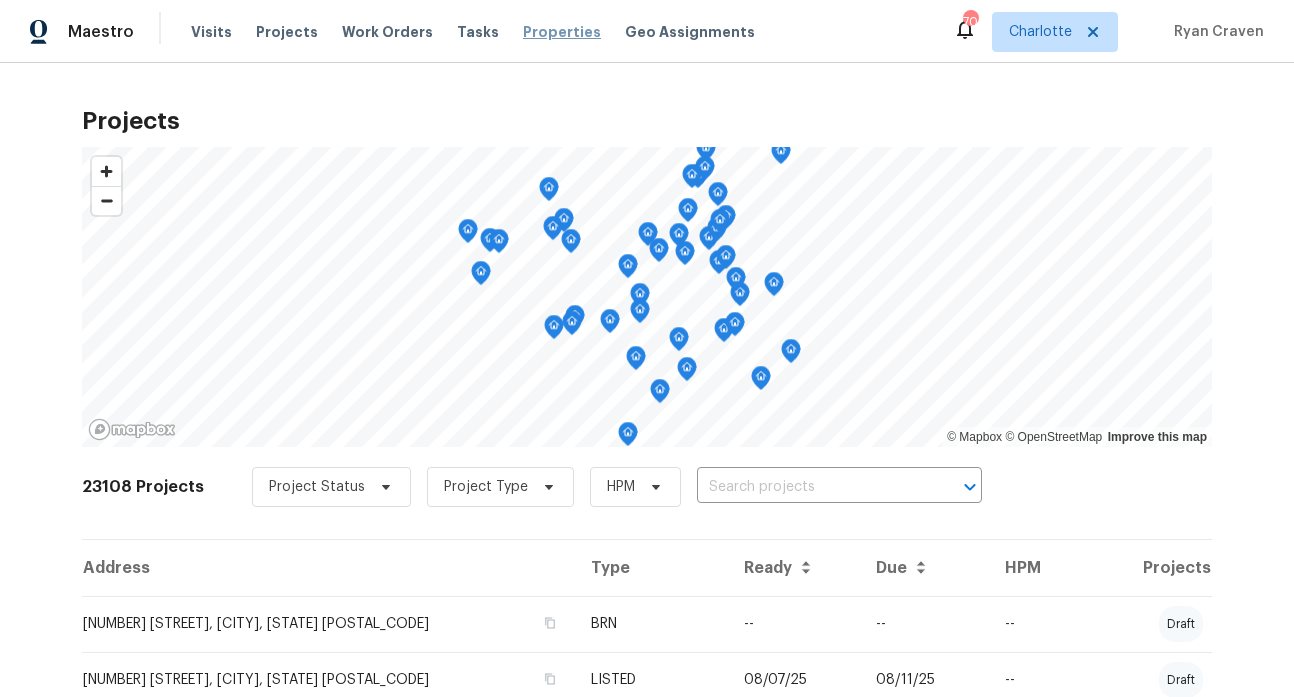 click on "Properties" at bounding box center (562, 32) 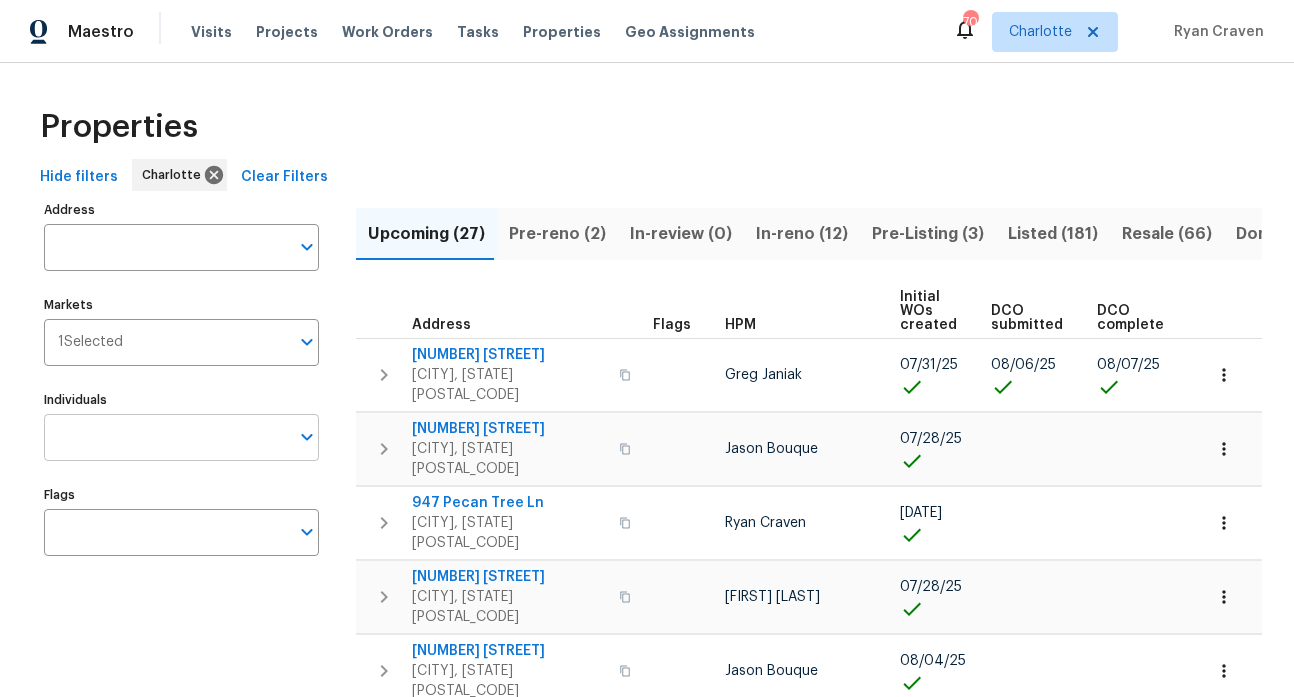 click on "Individuals" at bounding box center (166, 437) 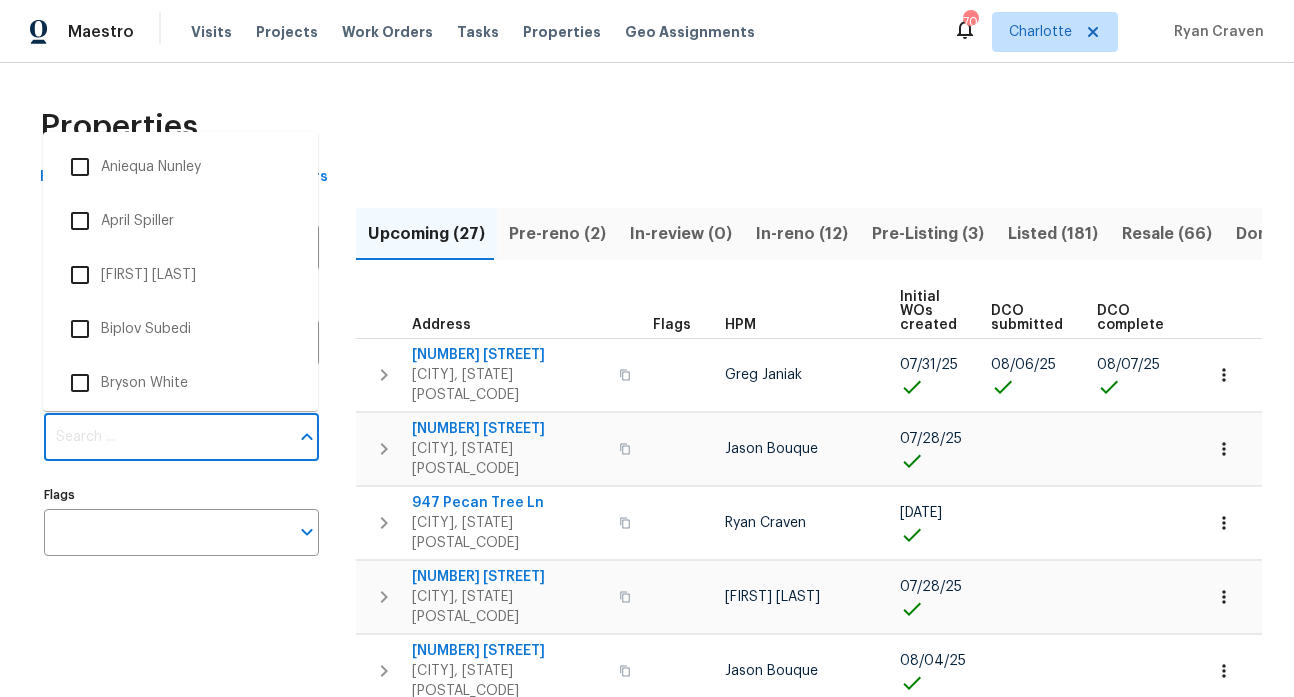 type on "4" 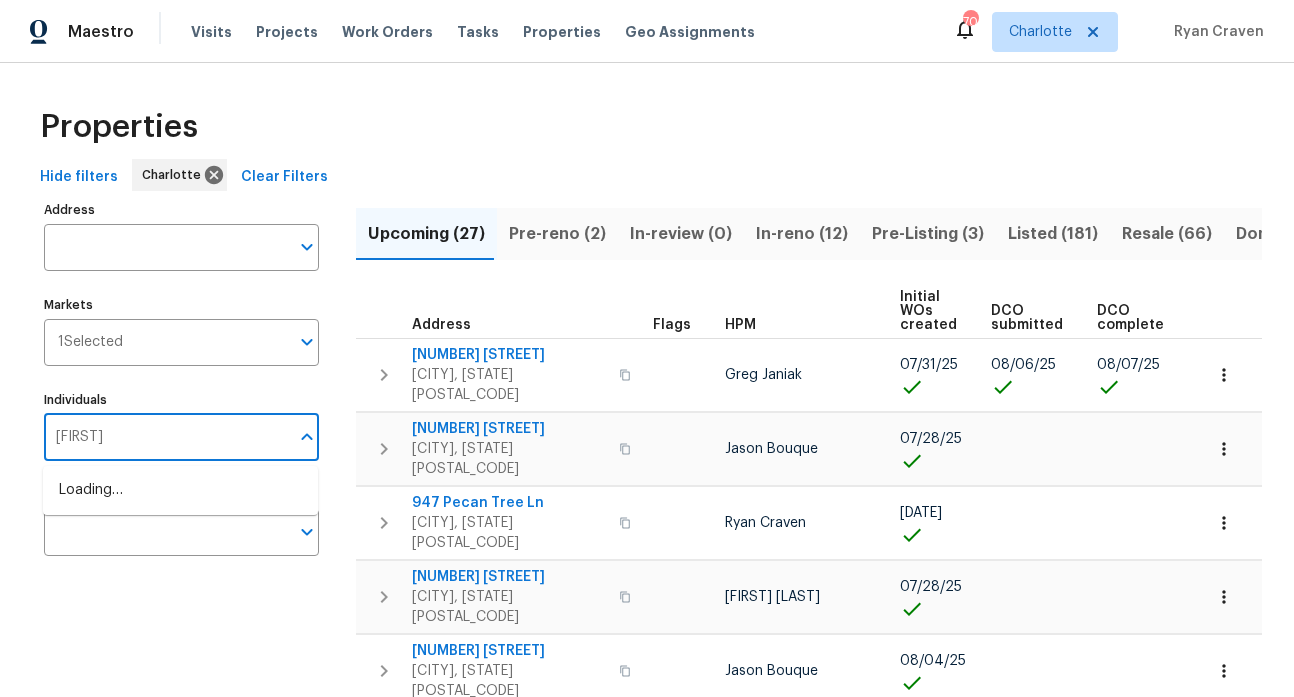 type on "[FIRST]" 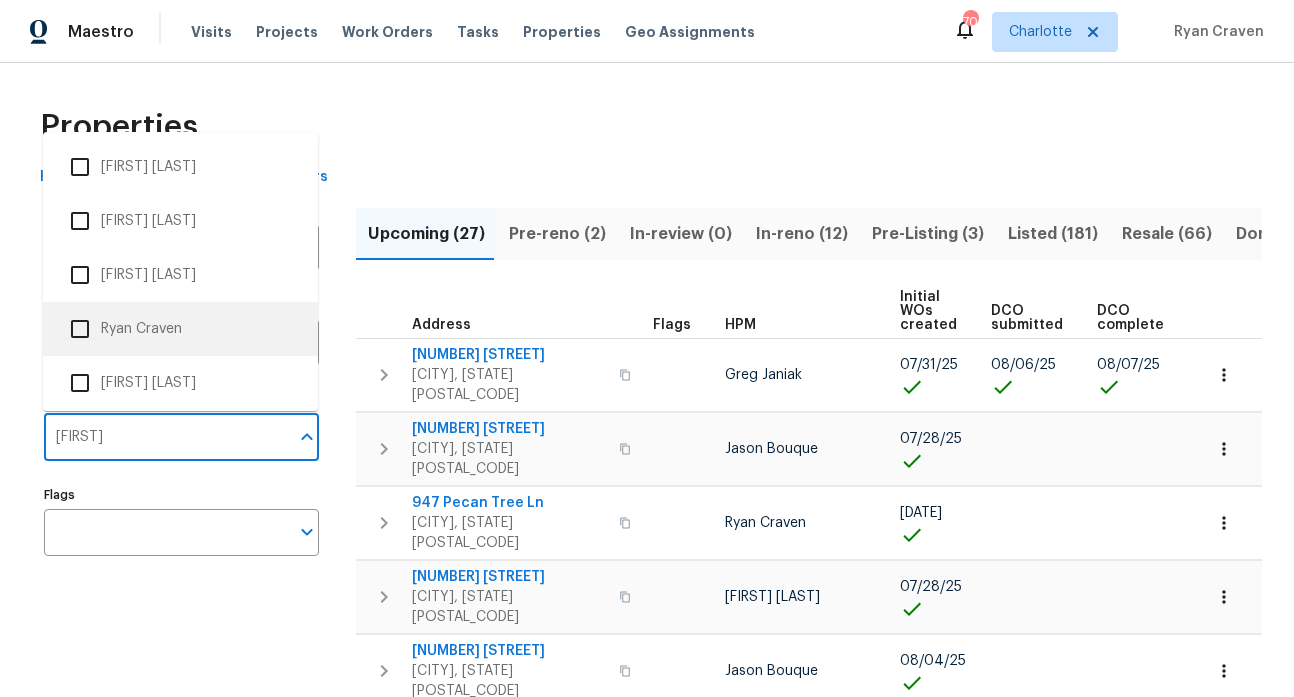 click at bounding box center [80, 329] 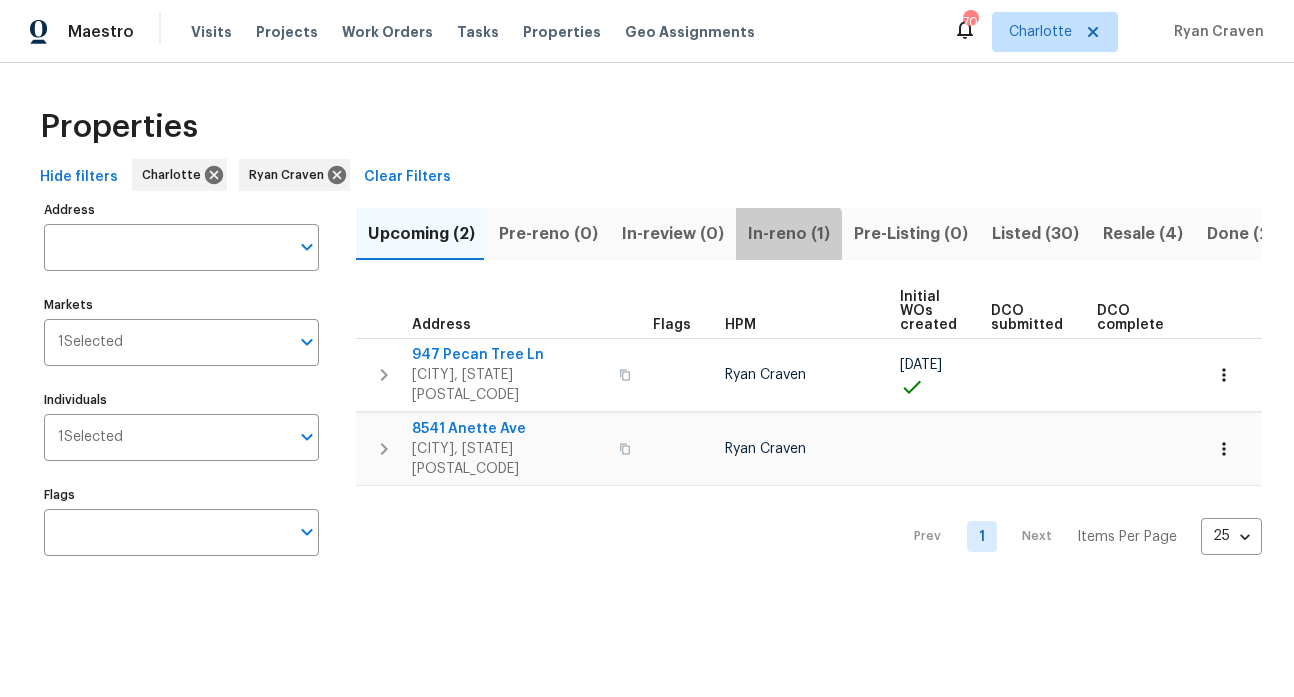 click on "In-reno (1)" at bounding box center (789, 234) 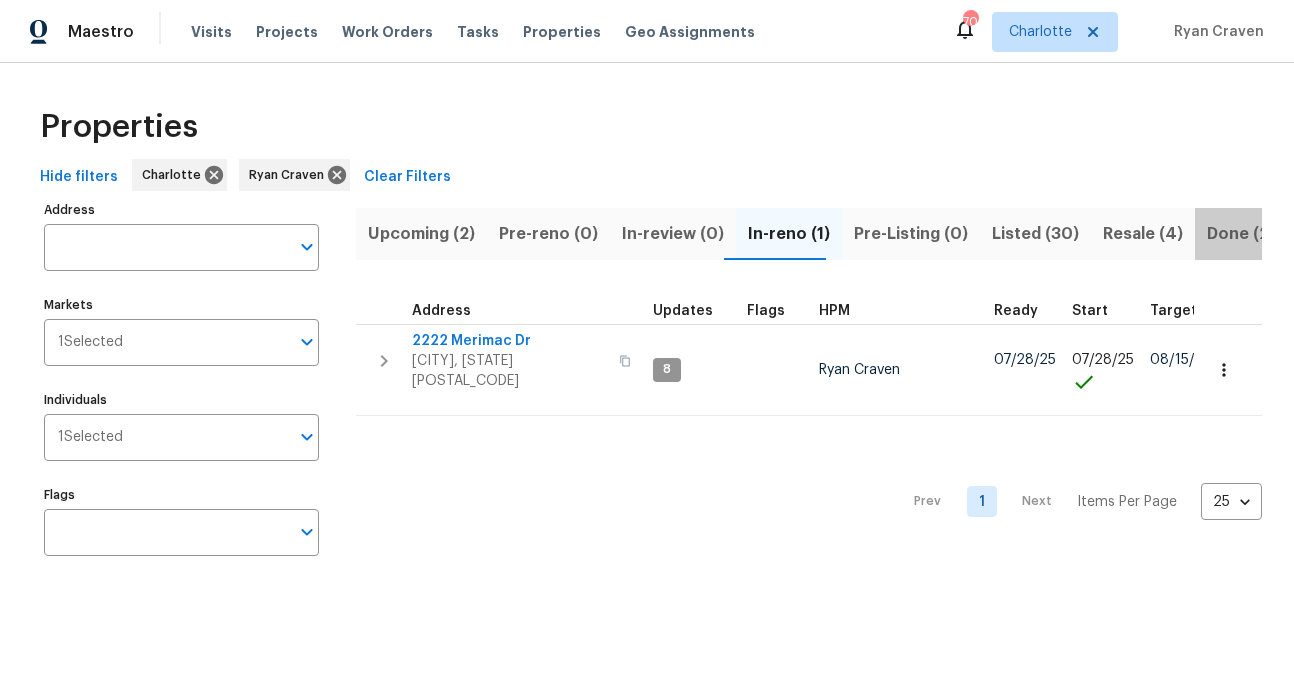 click on "Done (223)" at bounding box center [1251, 234] 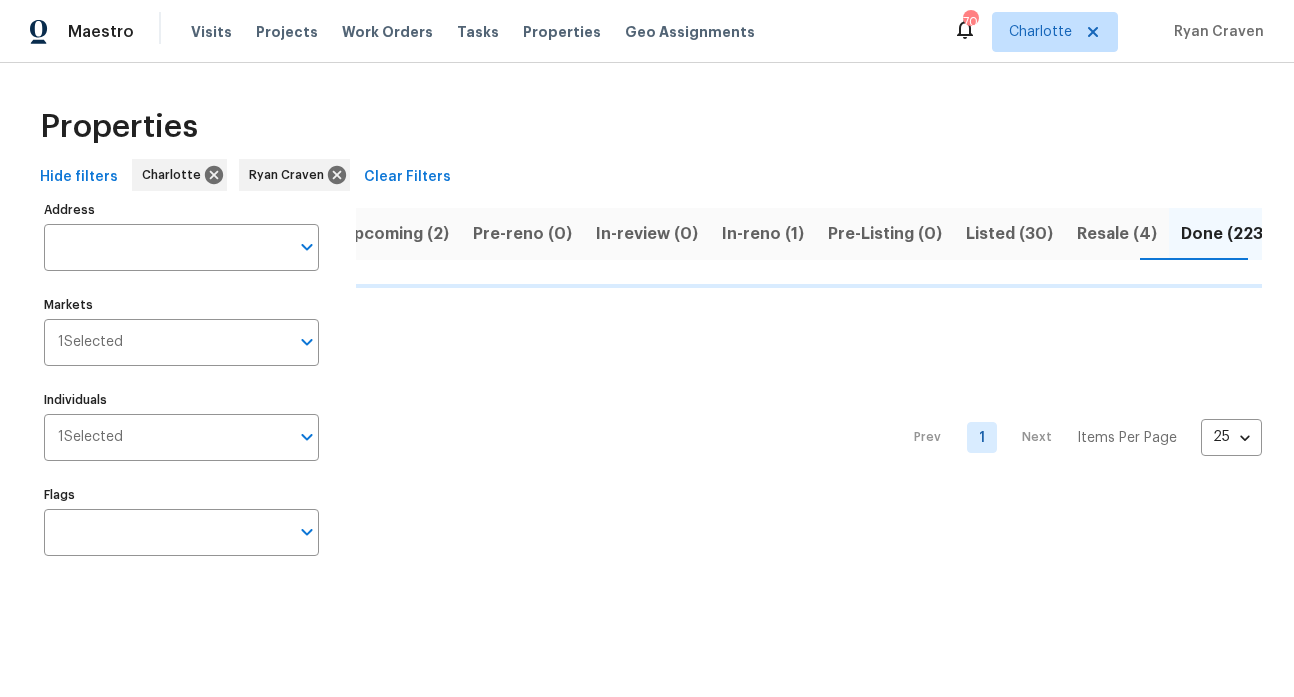 scroll, scrollTop: 0, scrollLeft: 27, axis: horizontal 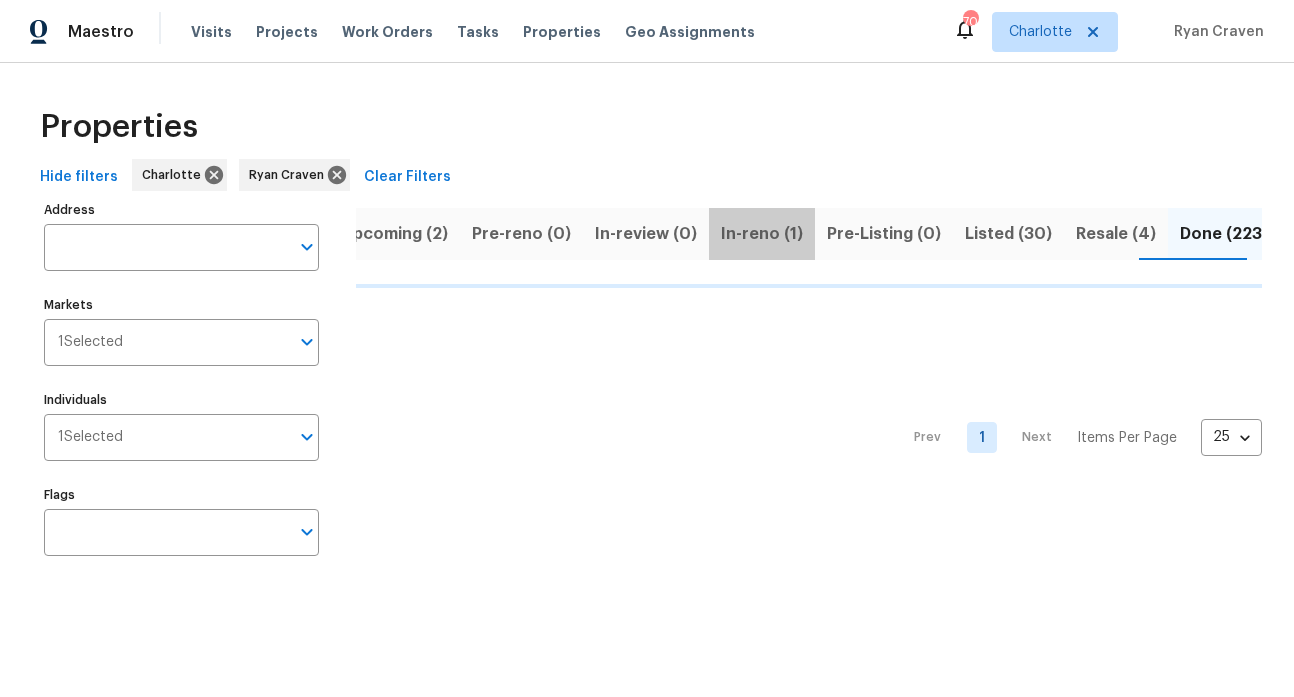 click on "In-reno (1)" at bounding box center (762, 234) 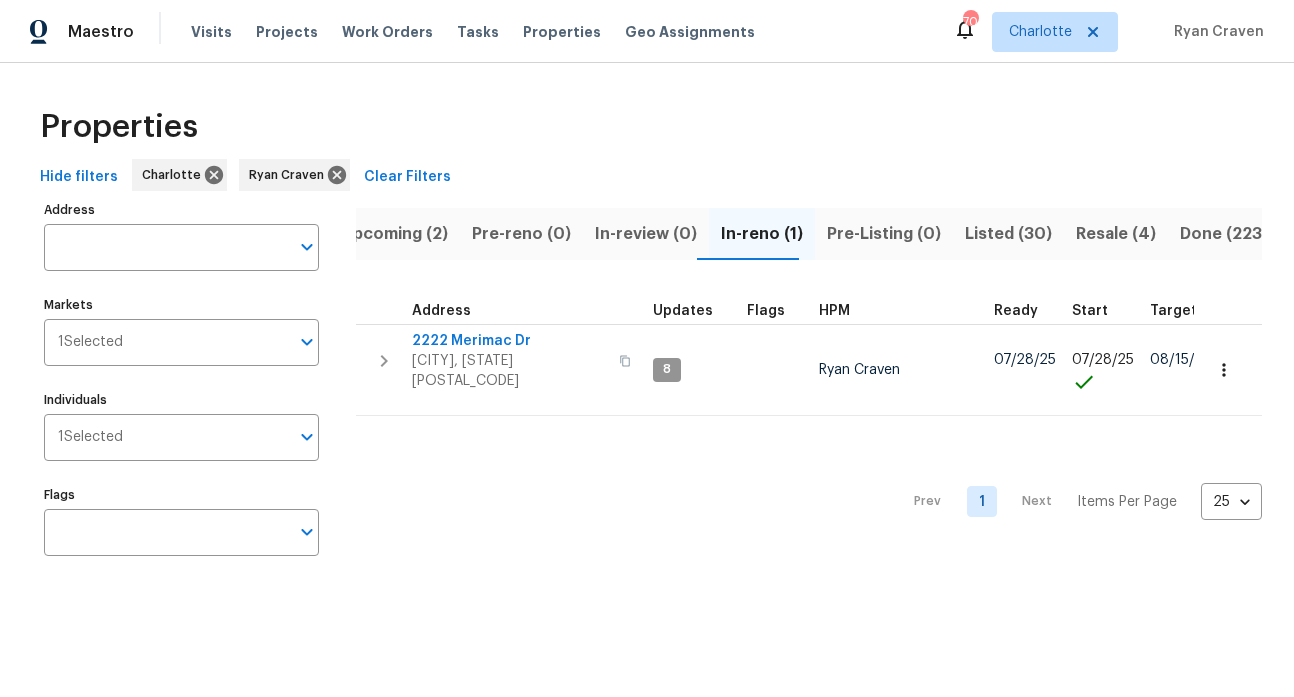 click on "Properties" at bounding box center (647, 127) 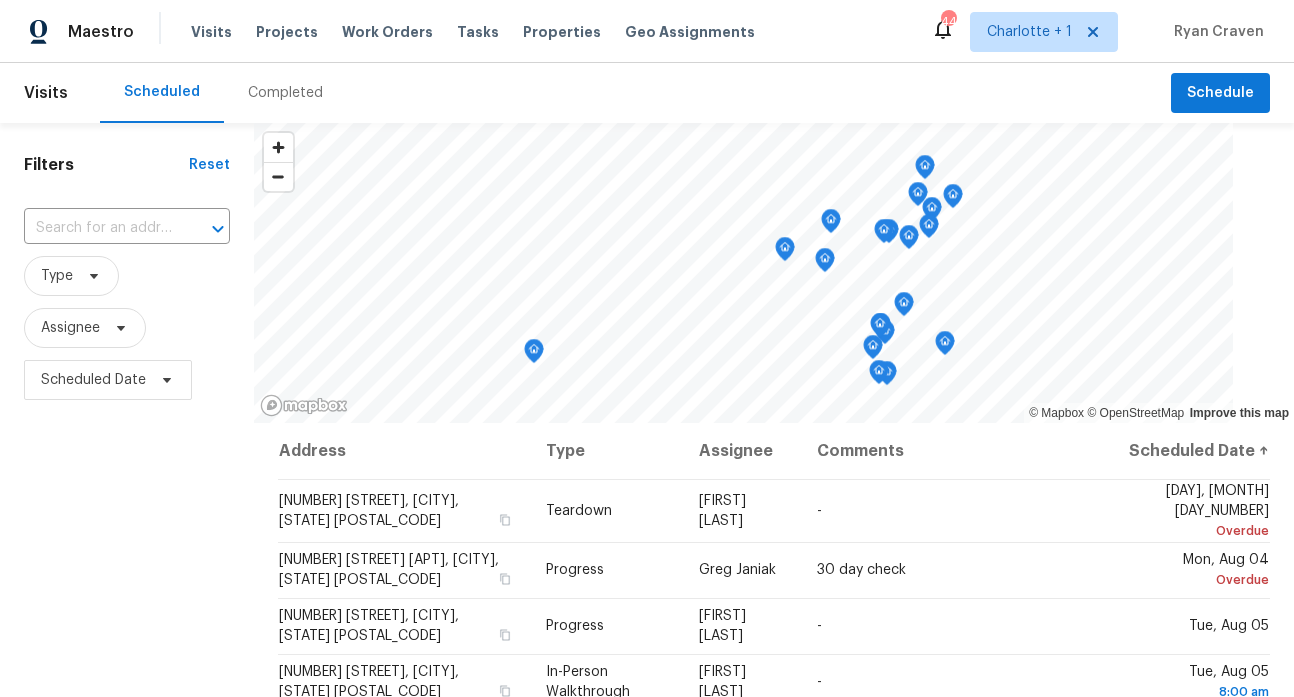 scroll, scrollTop: 0, scrollLeft: 0, axis: both 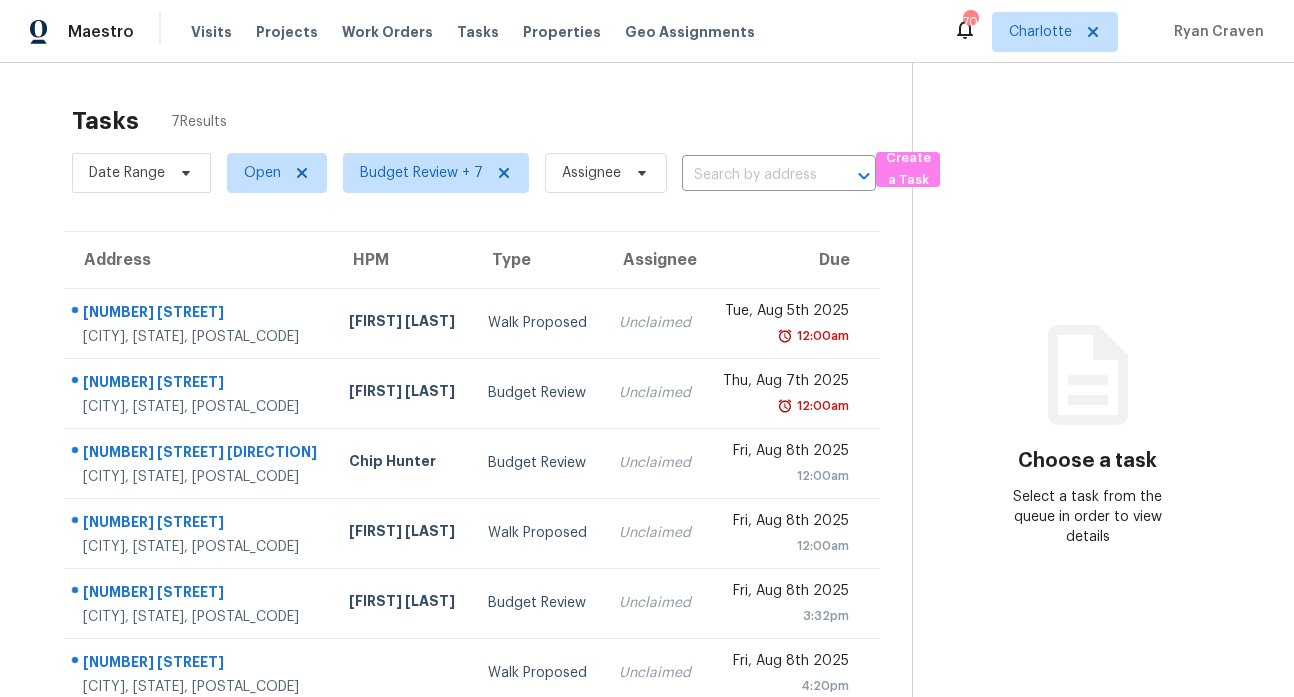 click on "Tasks 7  Results" at bounding box center (492, 121) 